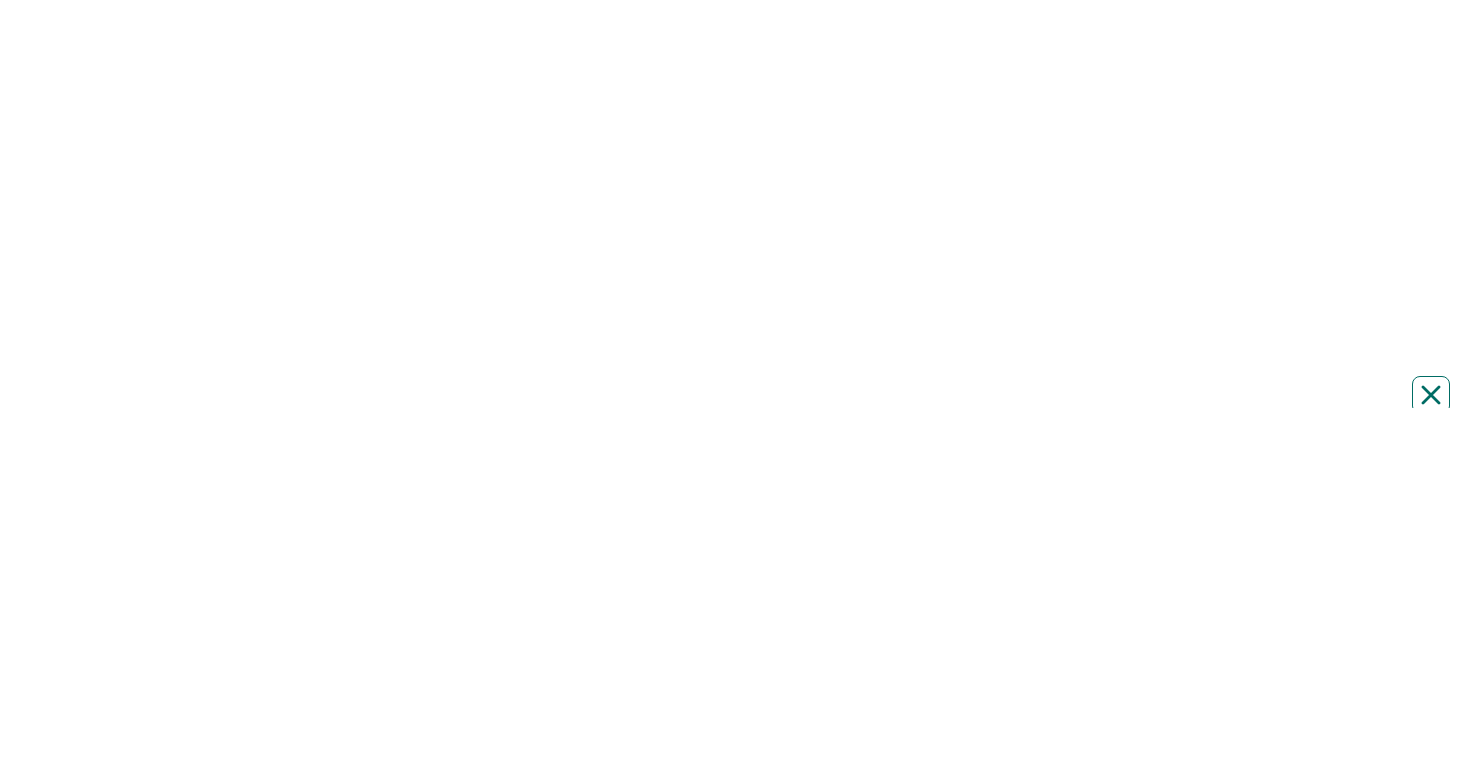 scroll, scrollTop: 0, scrollLeft: 0, axis: both 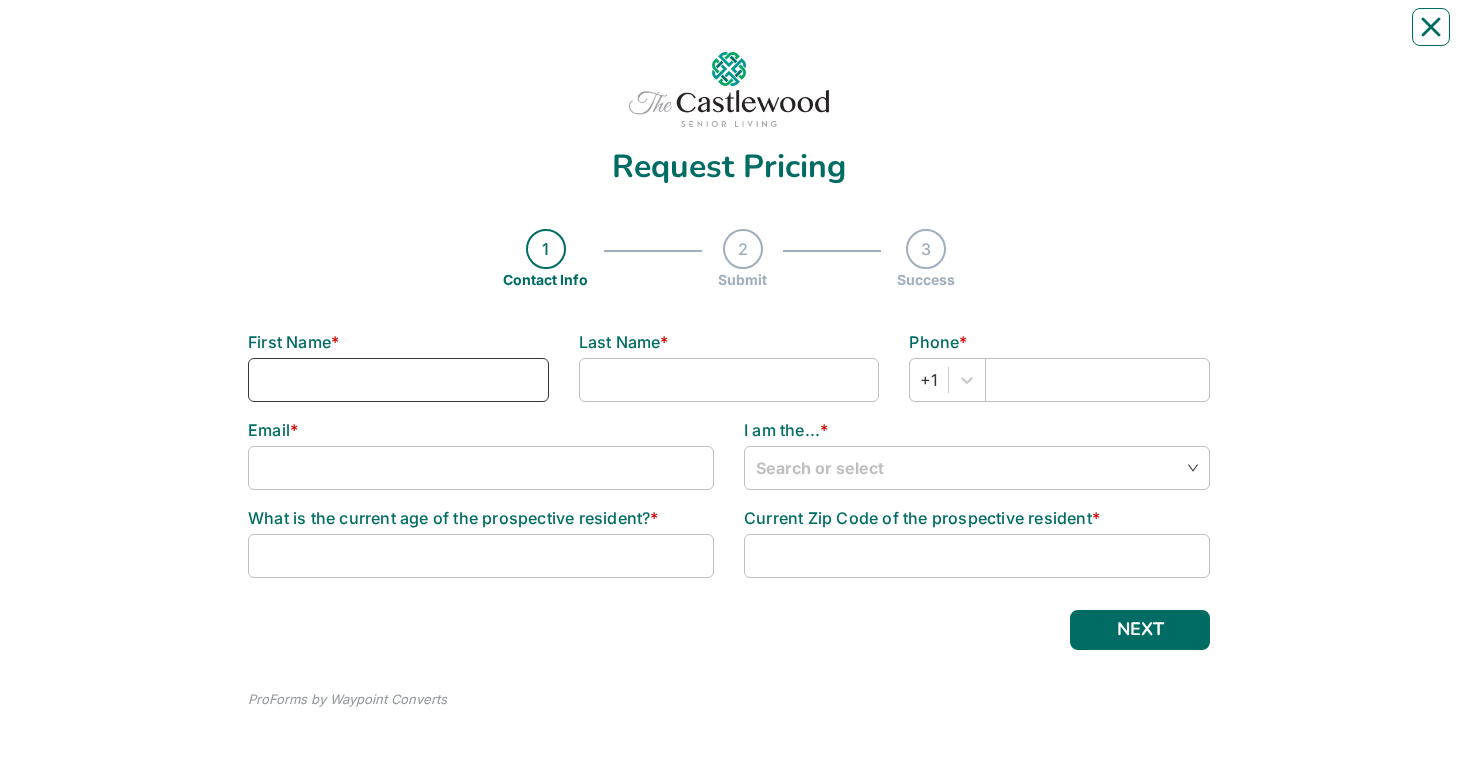 click at bounding box center [398, 380] 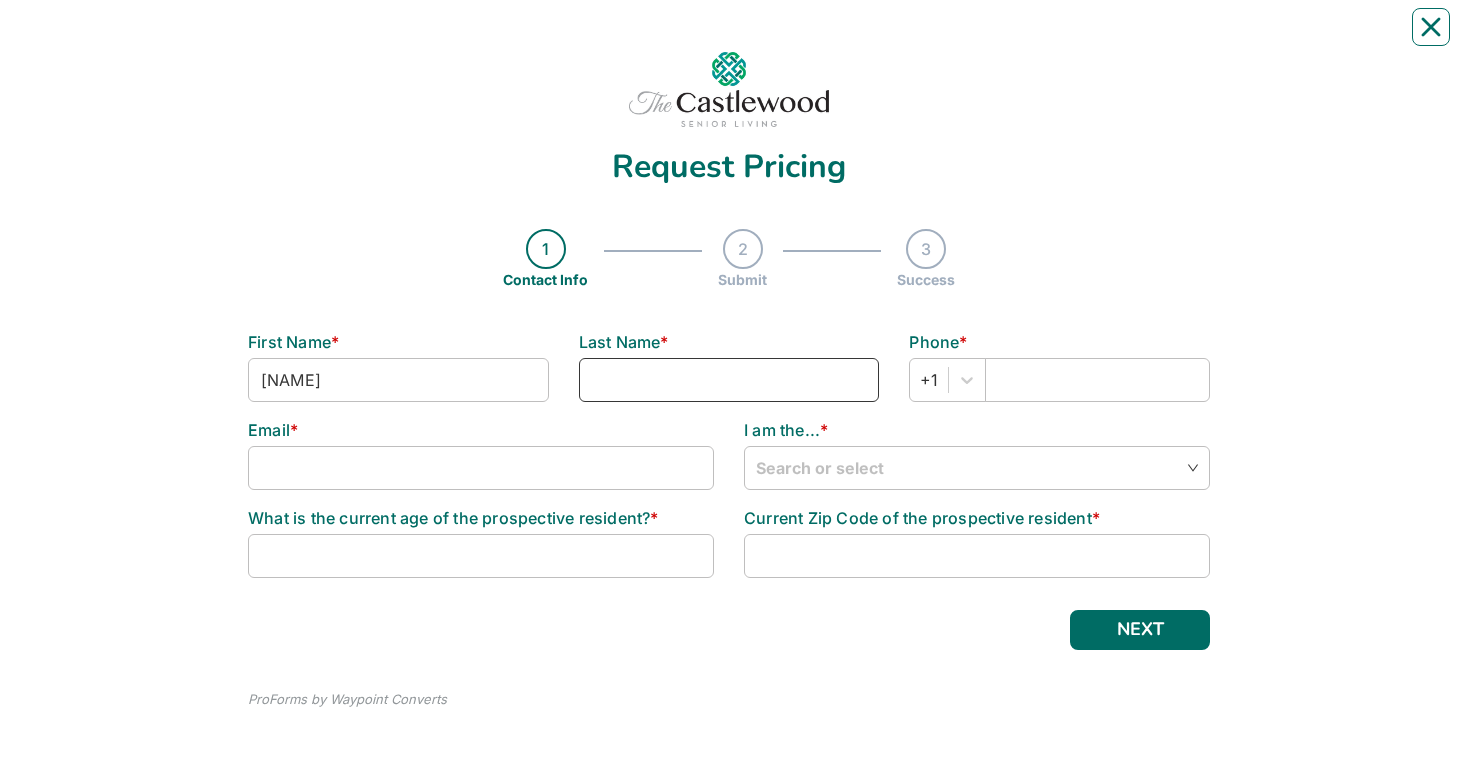 type on "[NAME]" 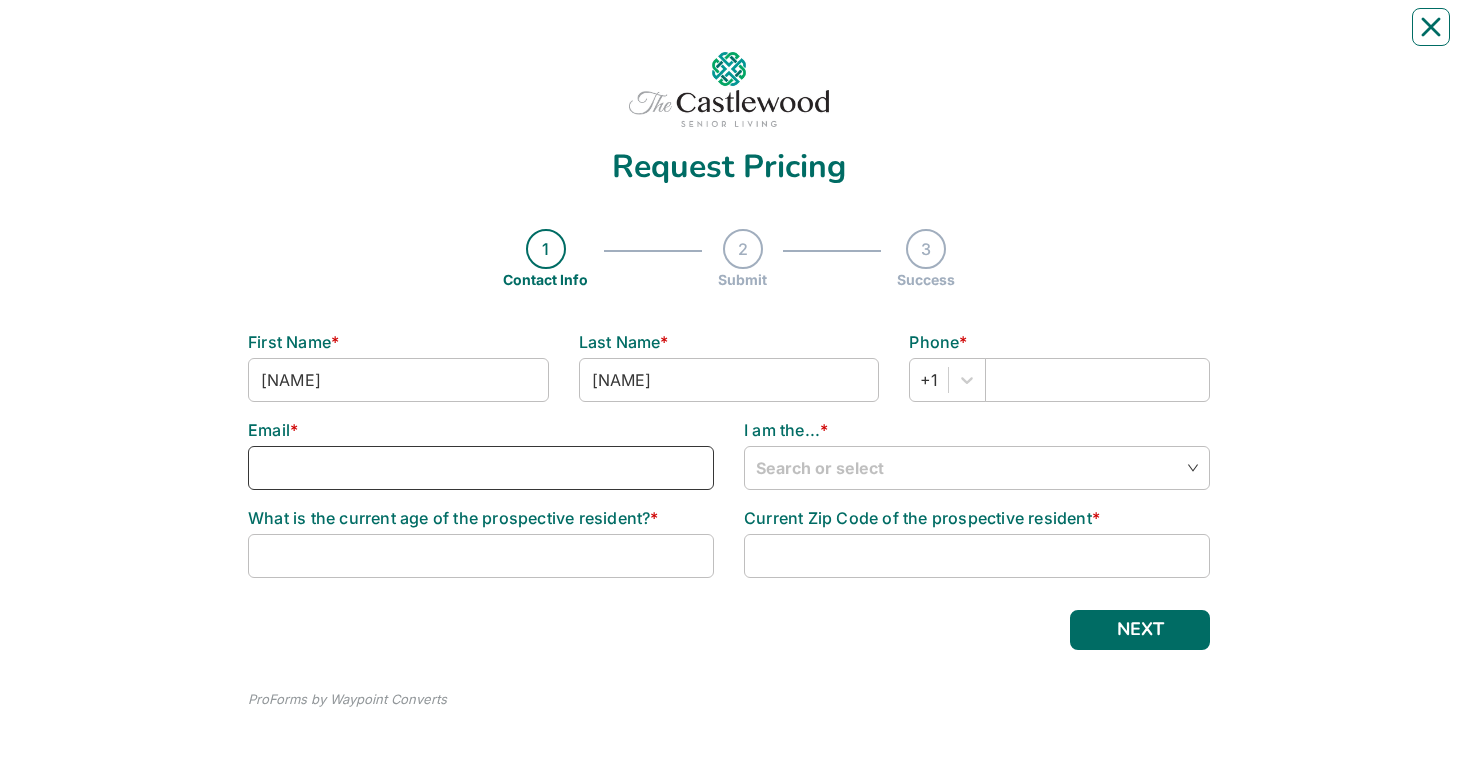 type on "[NAME]@[EMAIL_DOMAIN]" 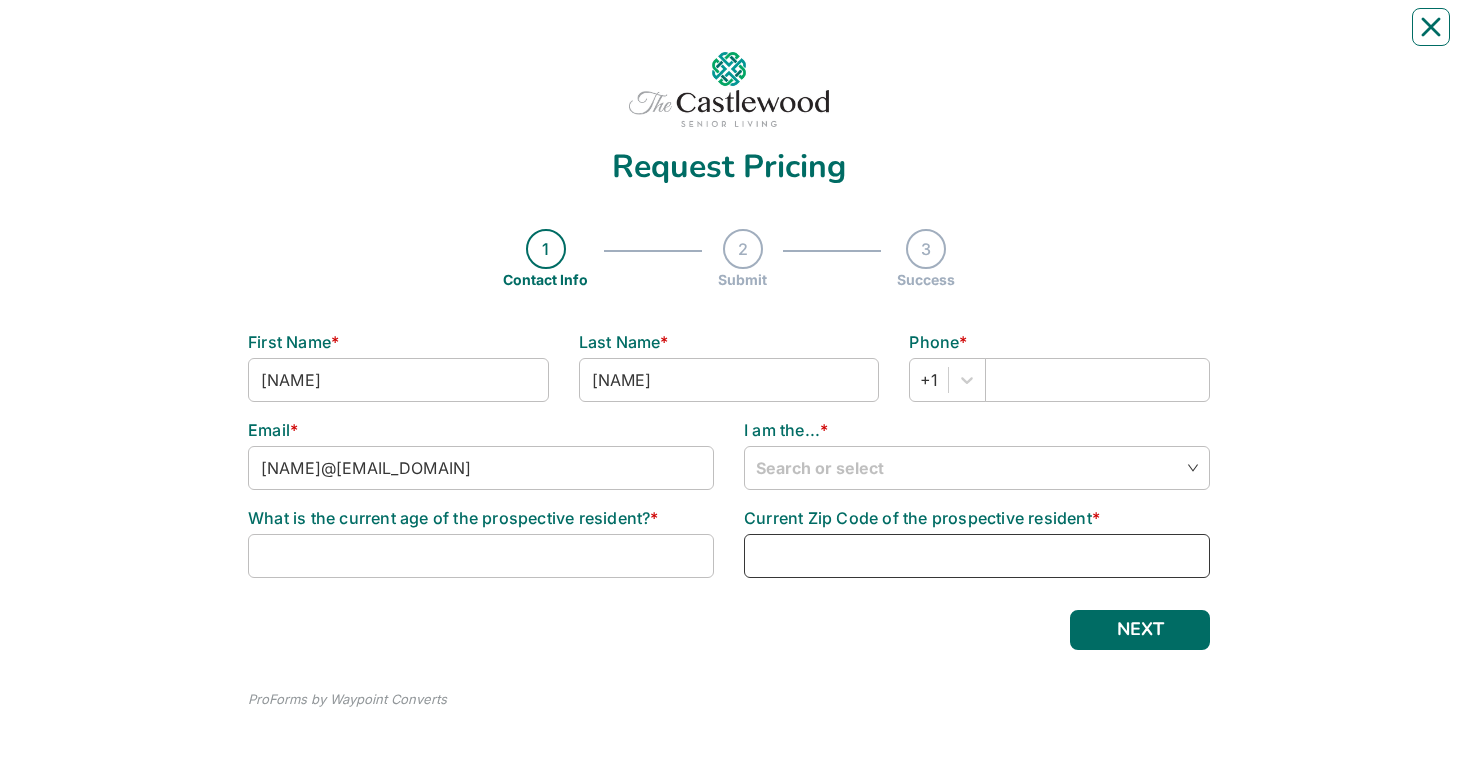 type on "[POSTAL_CODE]" 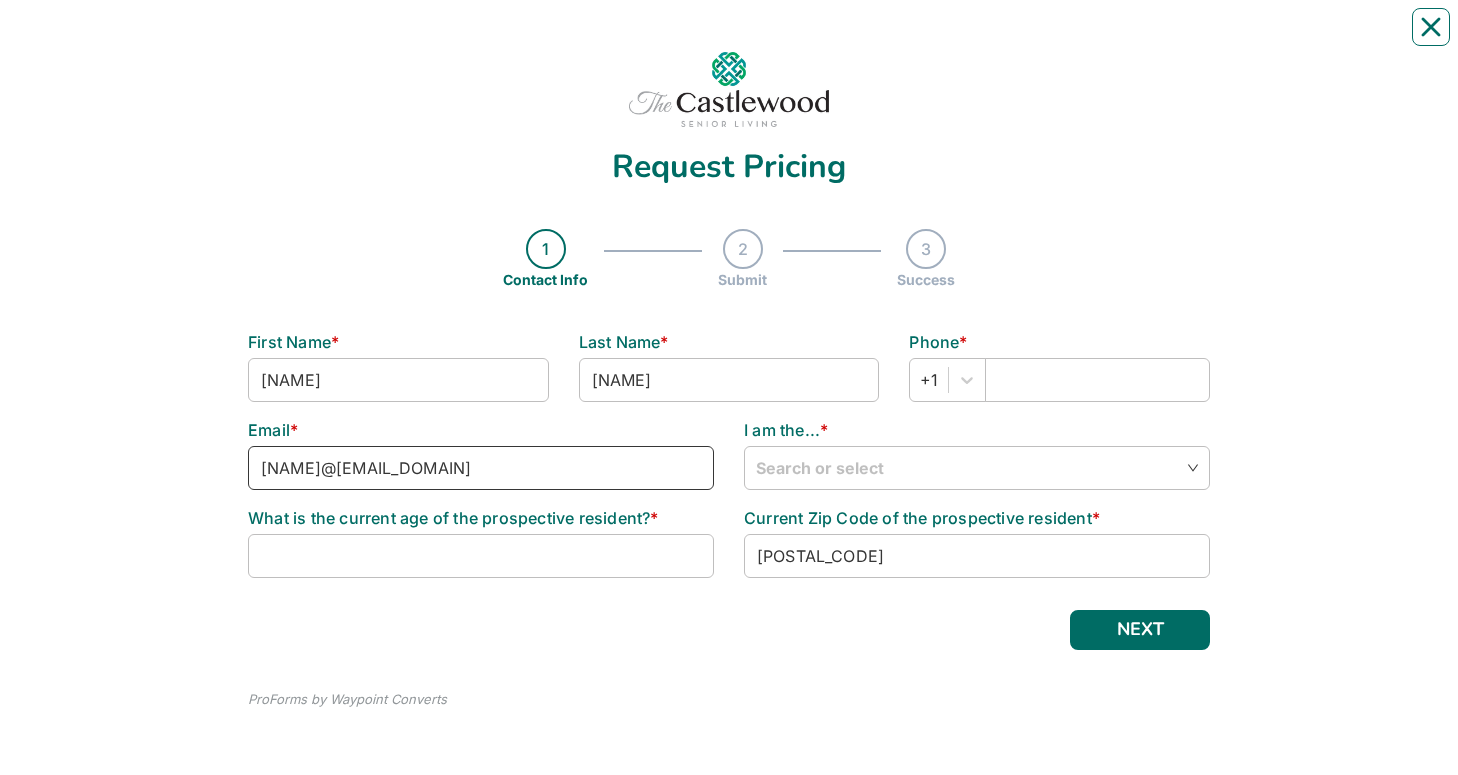 drag, startPoint x: 440, startPoint y: 472, endPoint x: 153, endPoint y: 466, distance: 287.0627 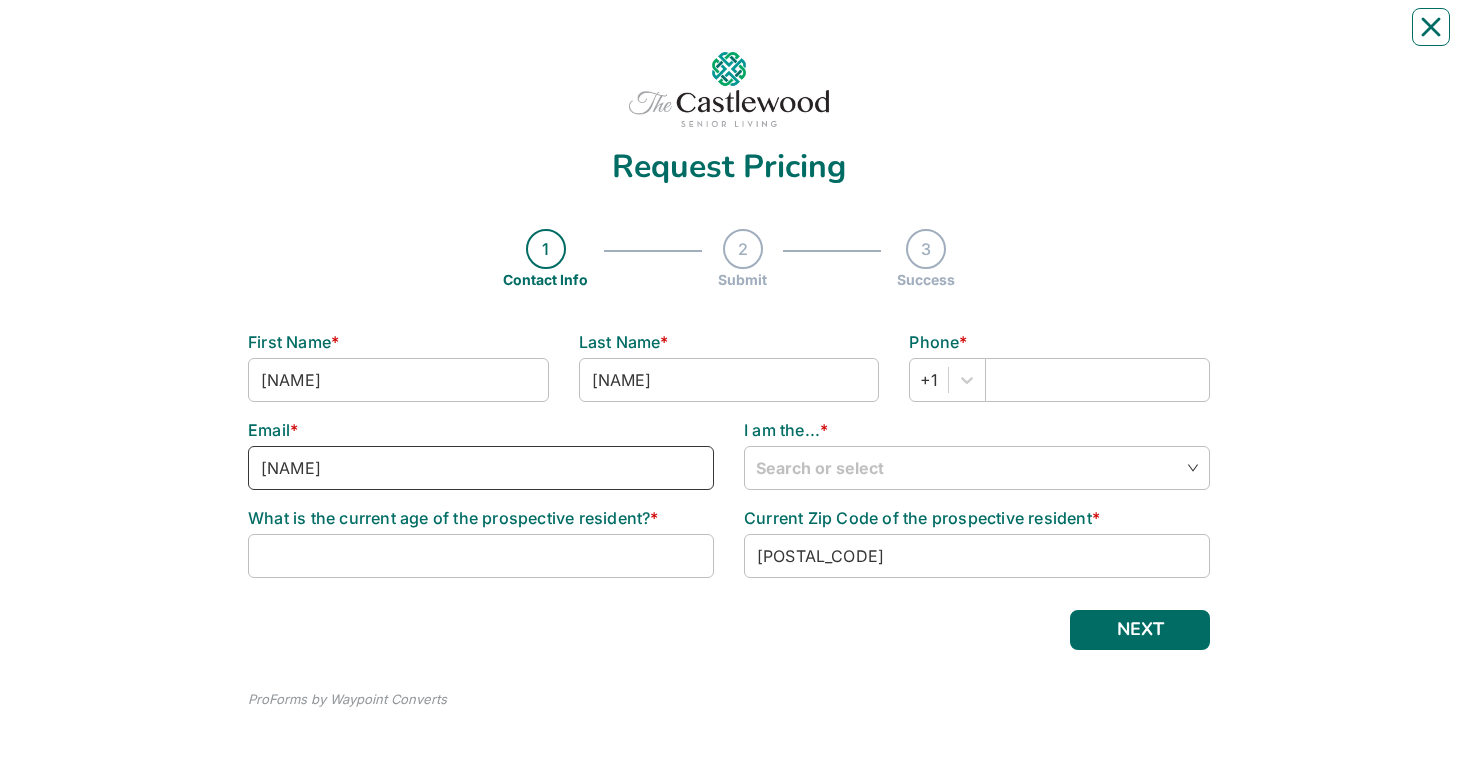 type on "[NAME]" 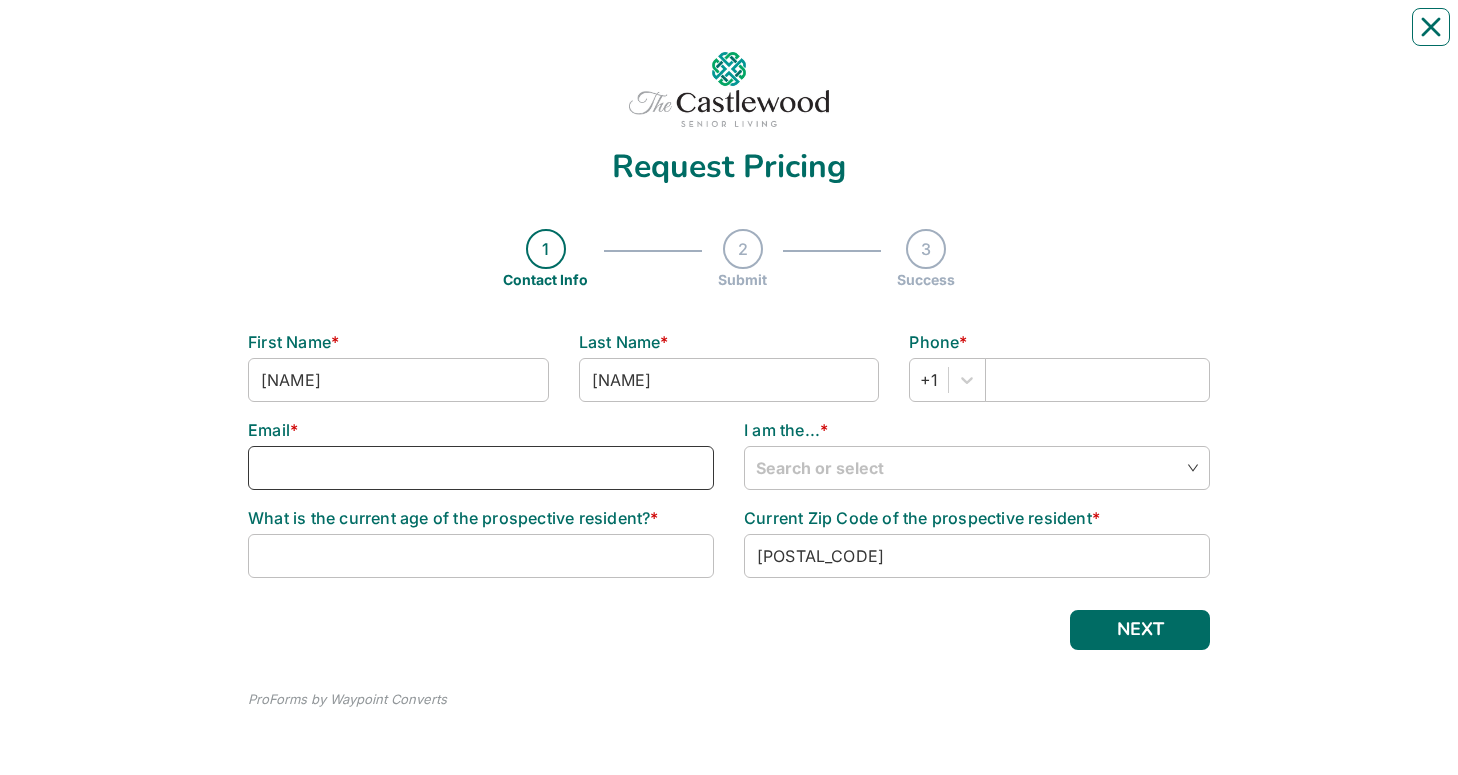 type on "[EMAIL]" 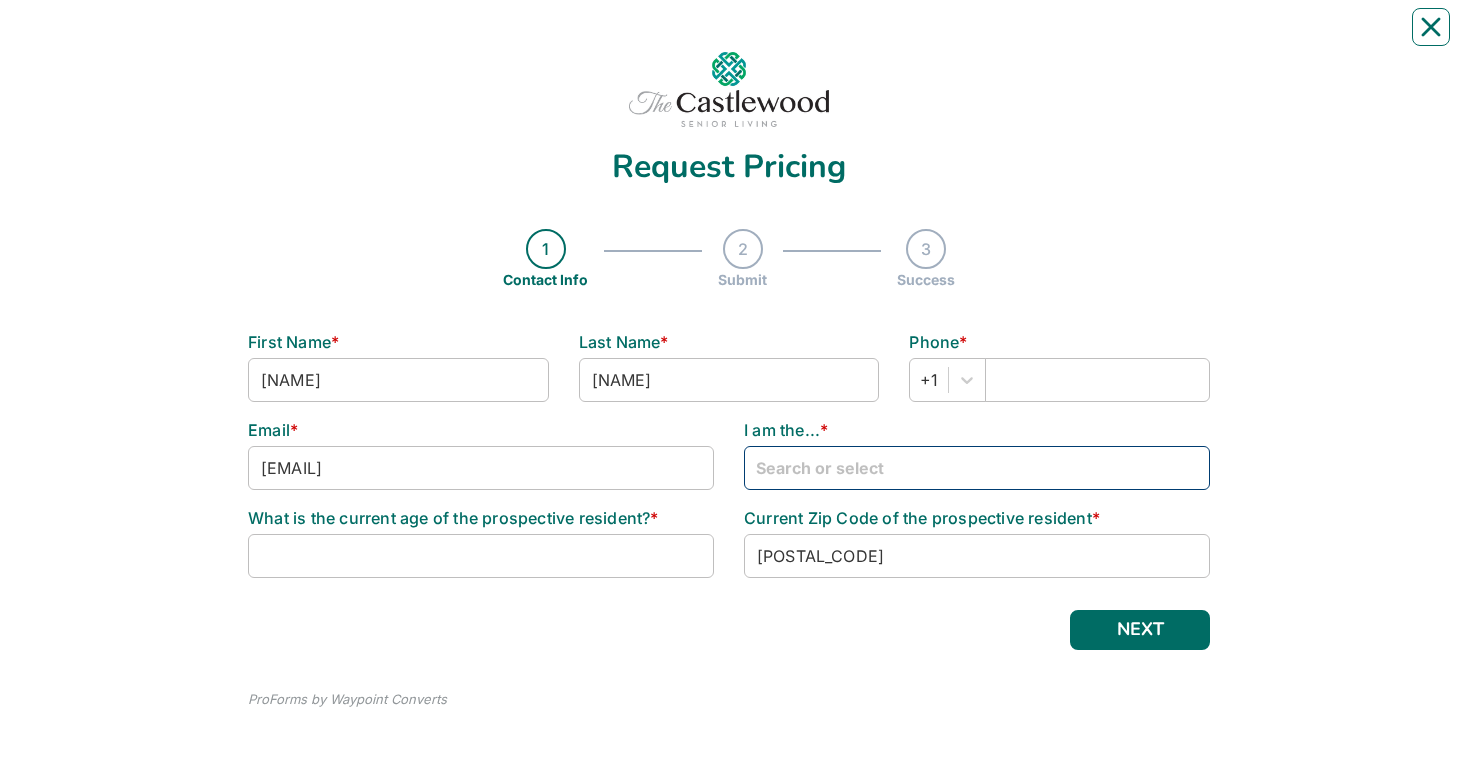 click at bounding box center [977, 467] 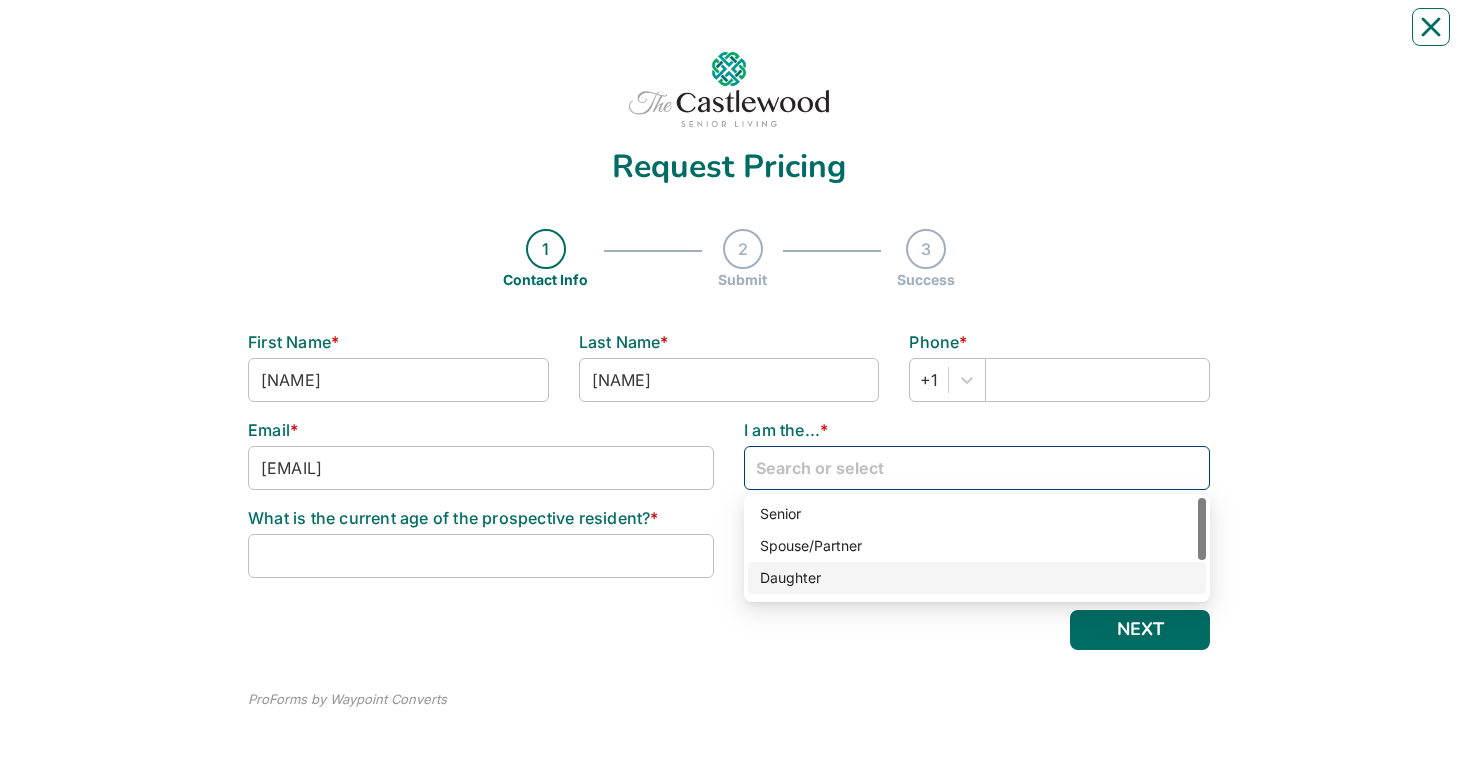click on "Daughter" at bounding box center [977, 578] 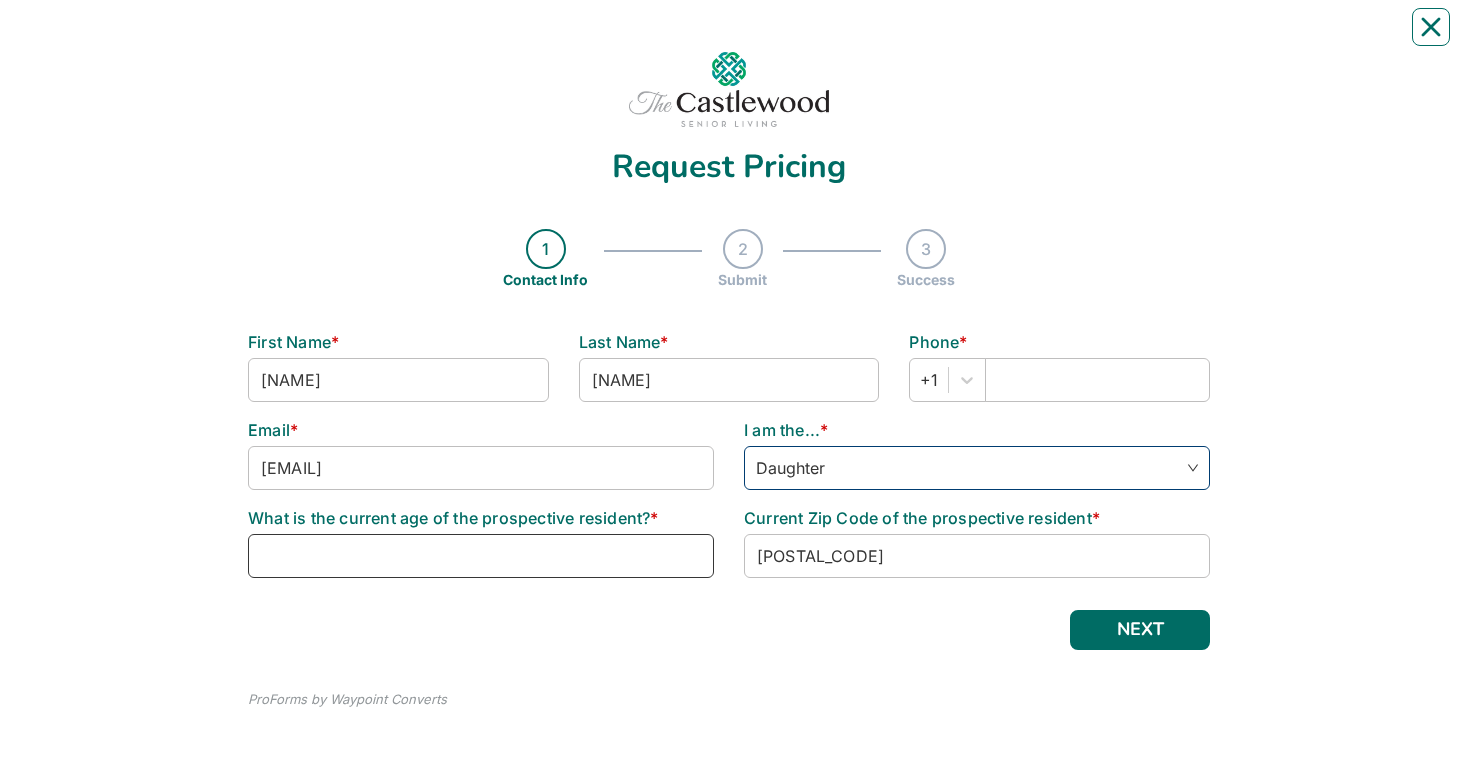 click at bounding box center (481, 556) 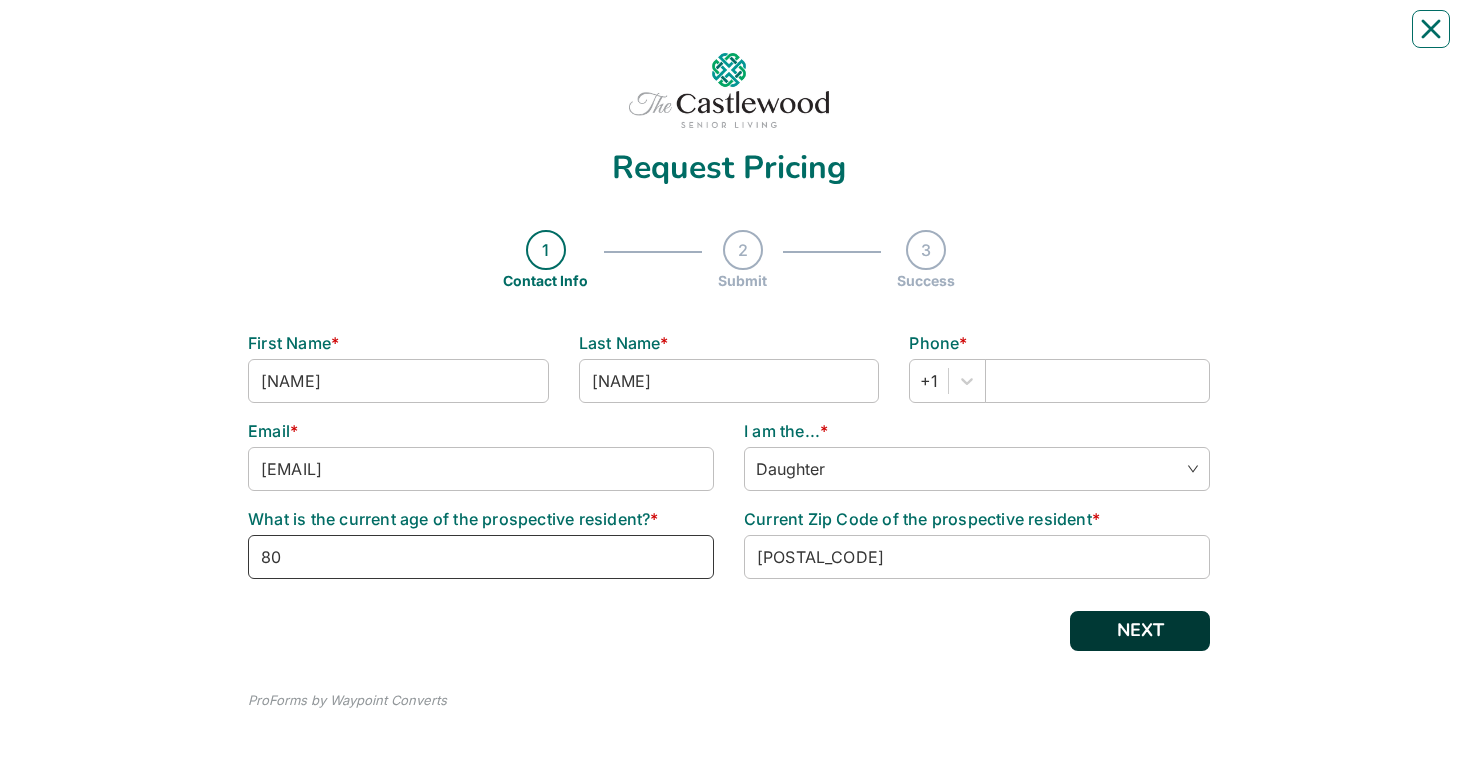 scroll, scrollTop: 1, scrollLeft: 0, axis: vertical 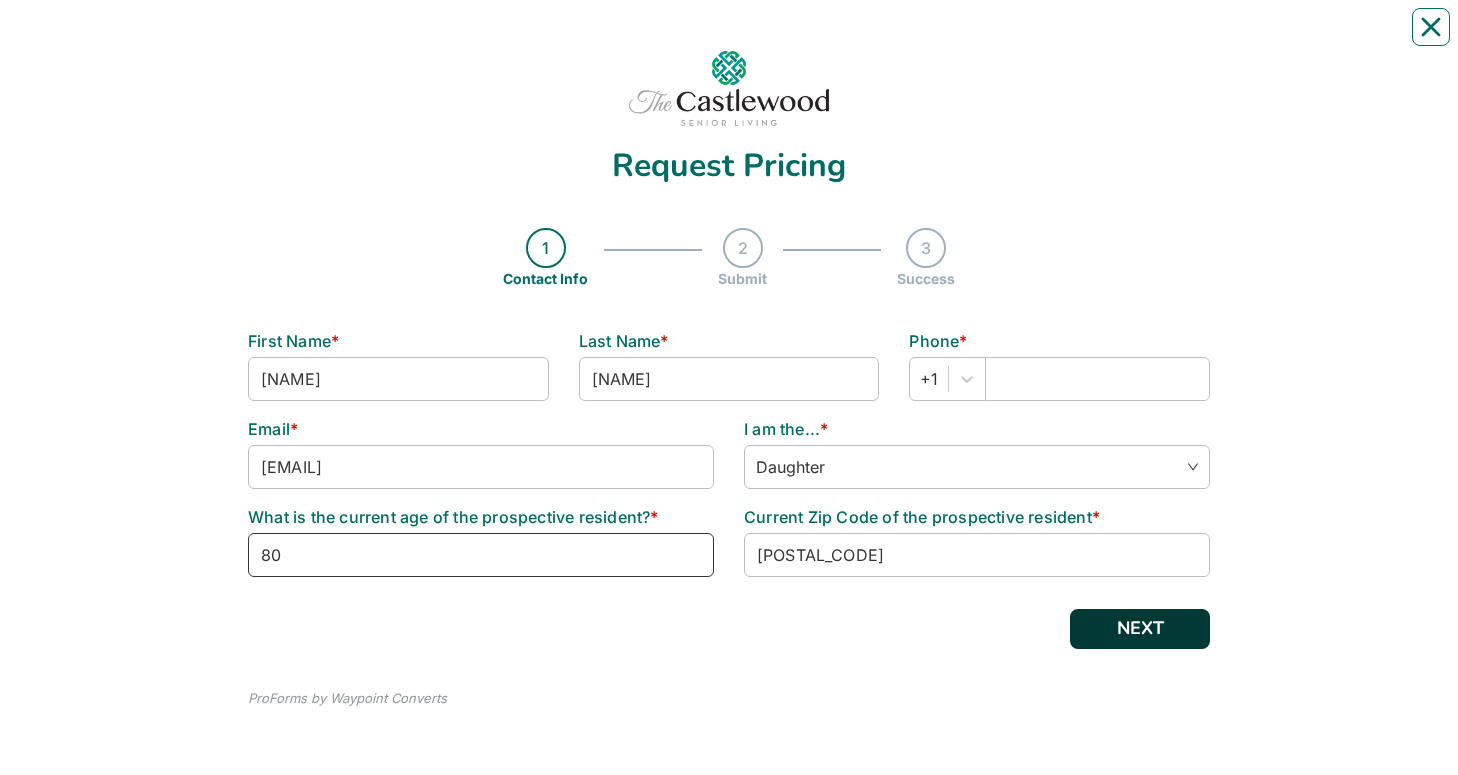 type on "80" 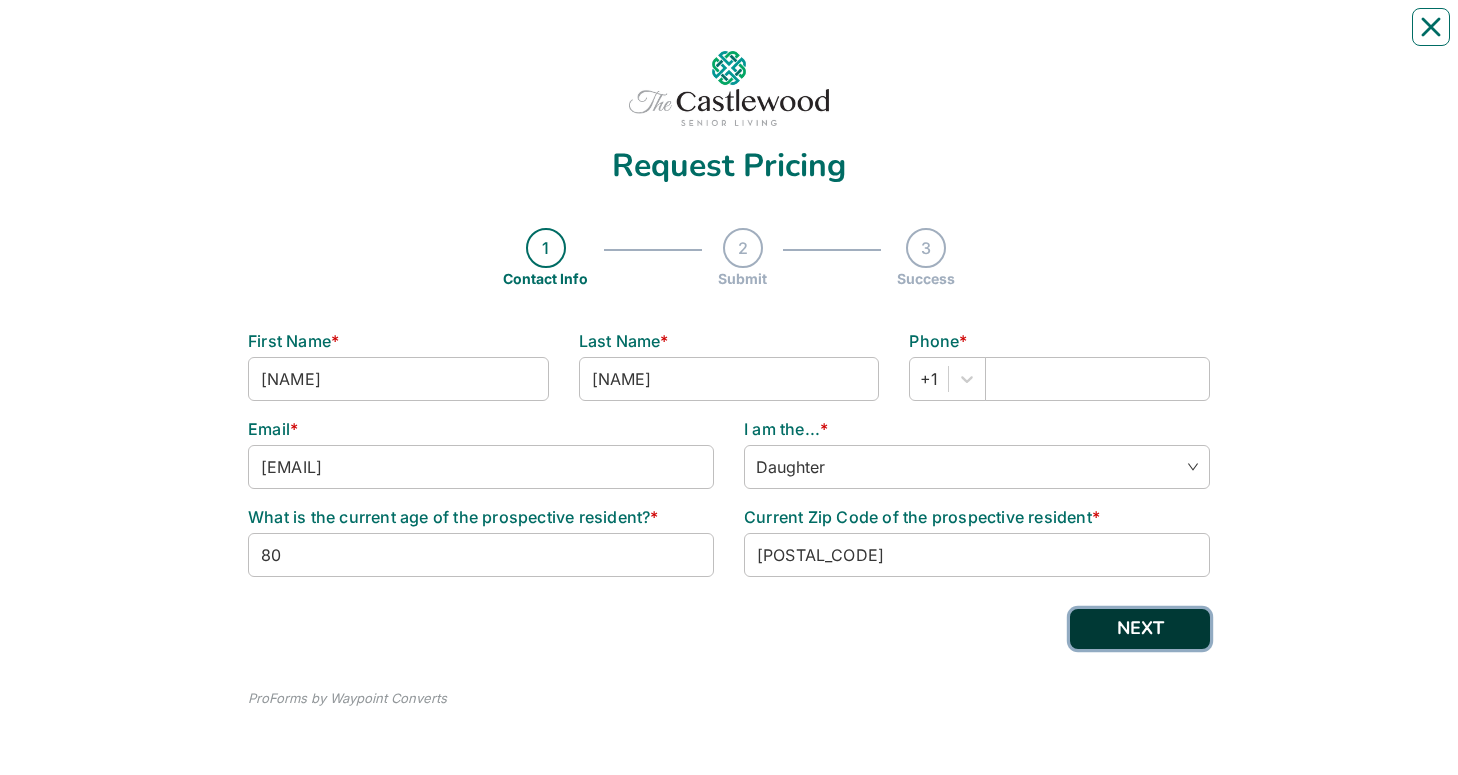click on "NEXT" at bounding box center [1140, 629] 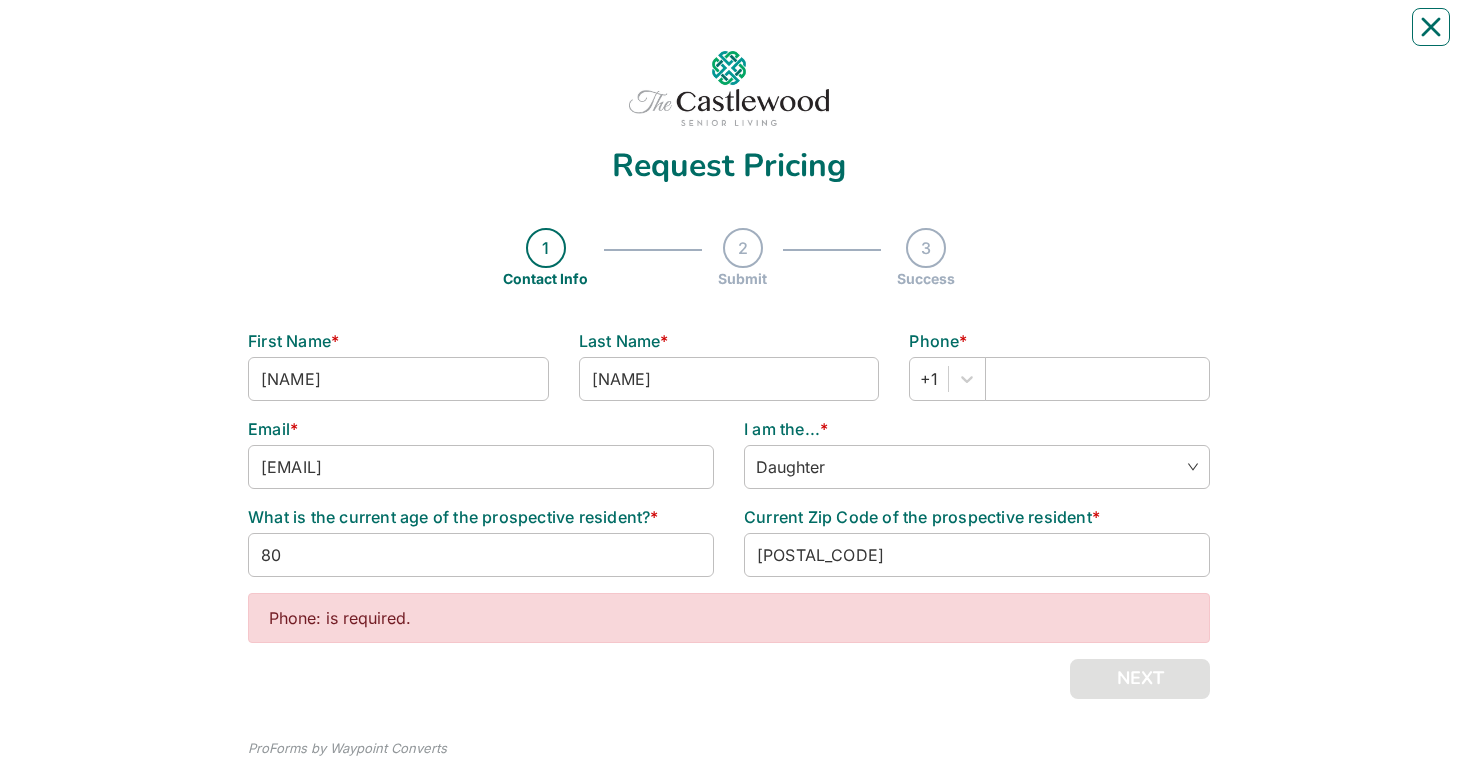 click on "Phone: is required." at bounding box center (729, 618) 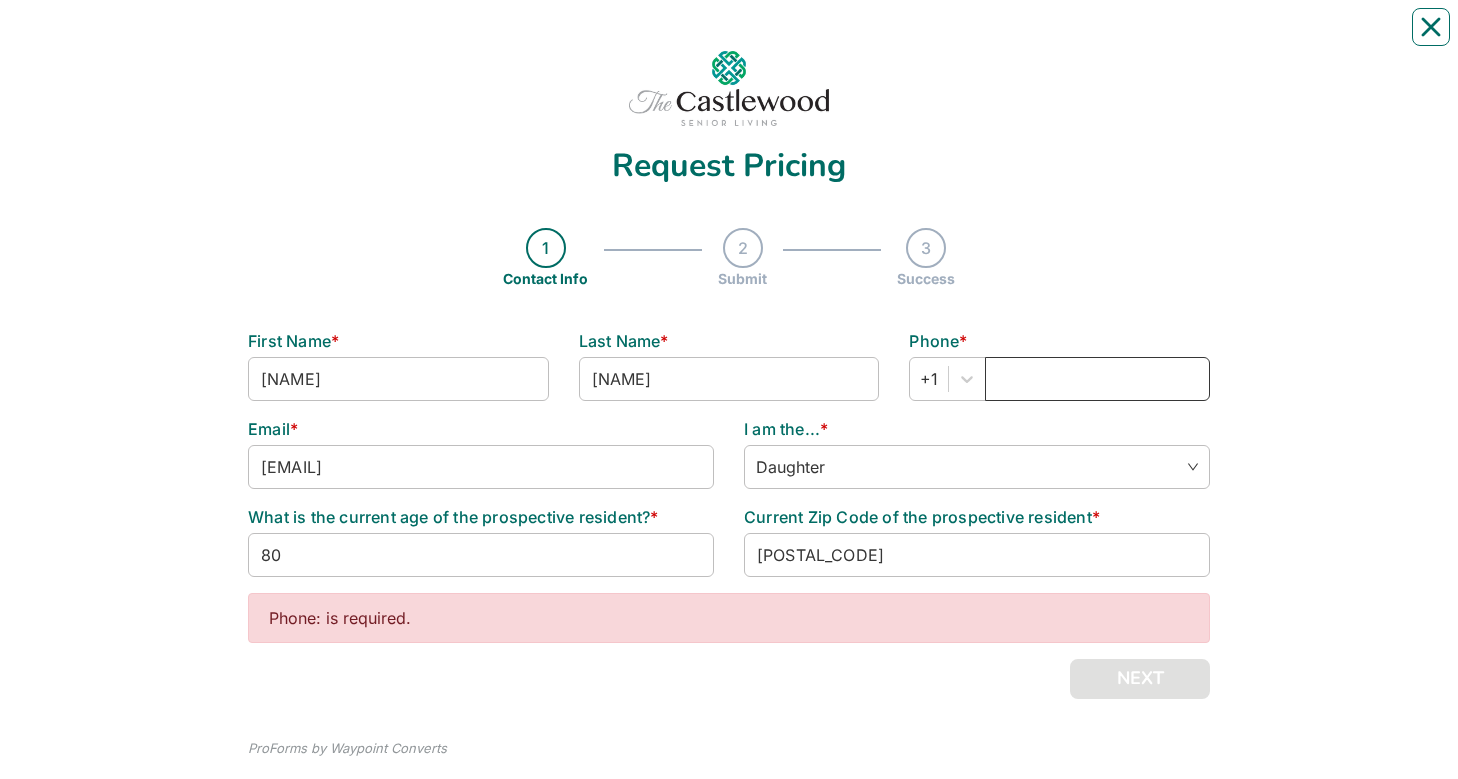 click at bounding box center (1097, 379) 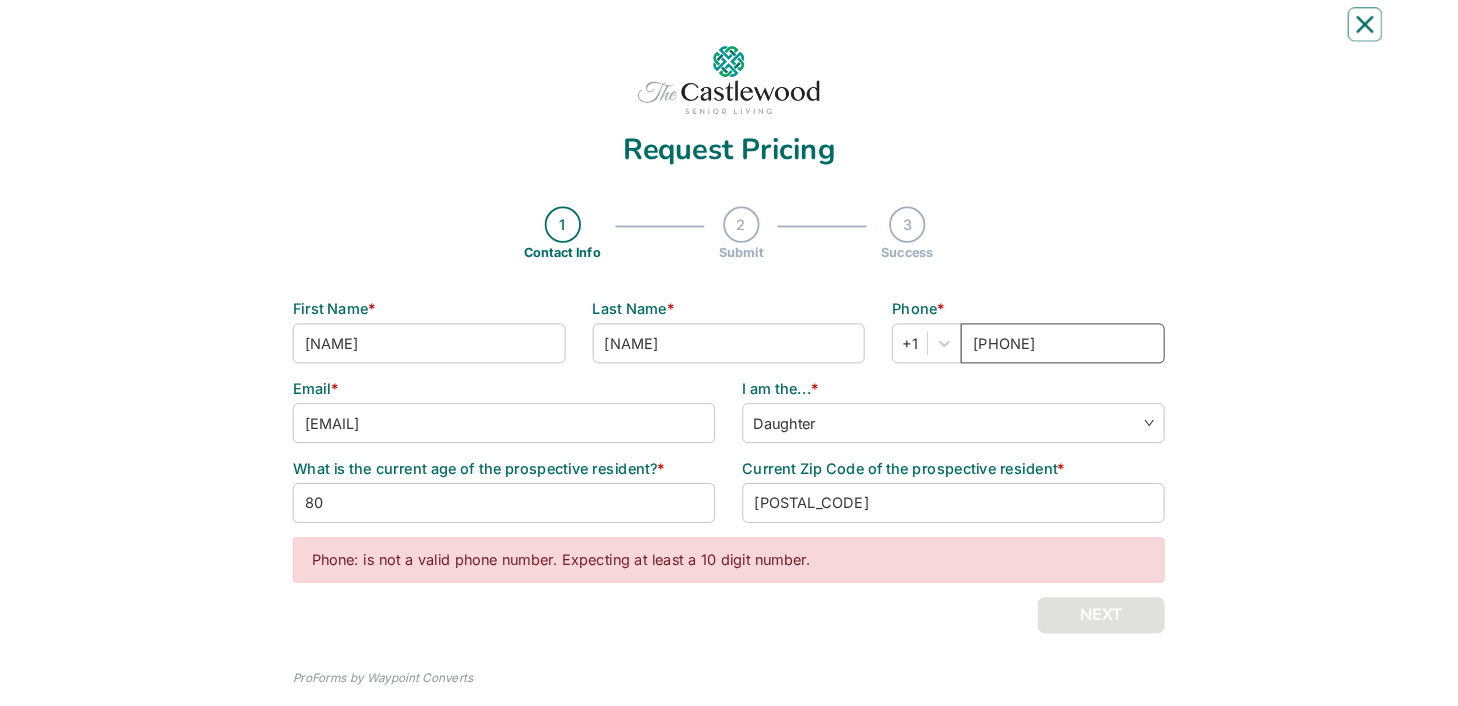 scroll, scrollTop: 0, scrollLeft: 0, axis: both 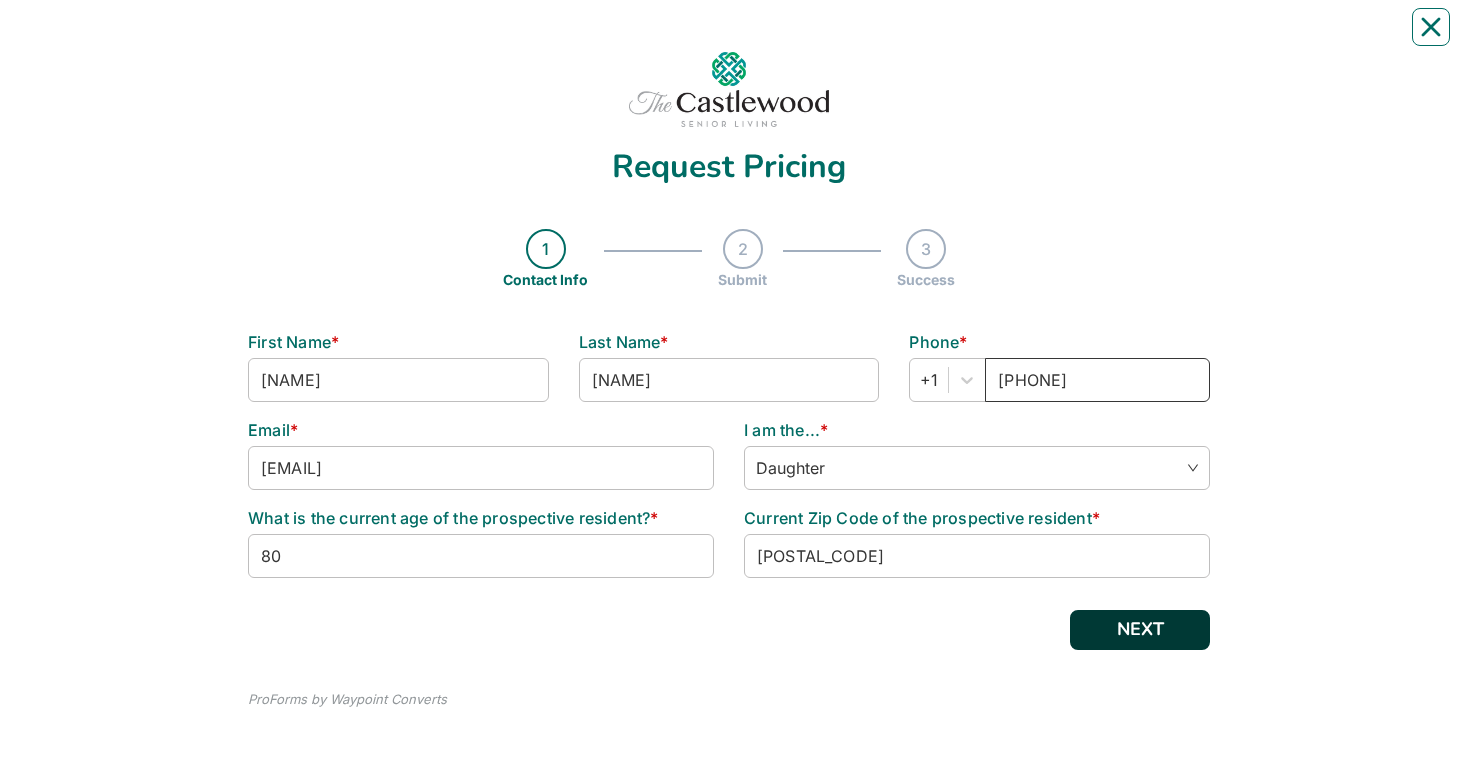 type on "[PHONE]" 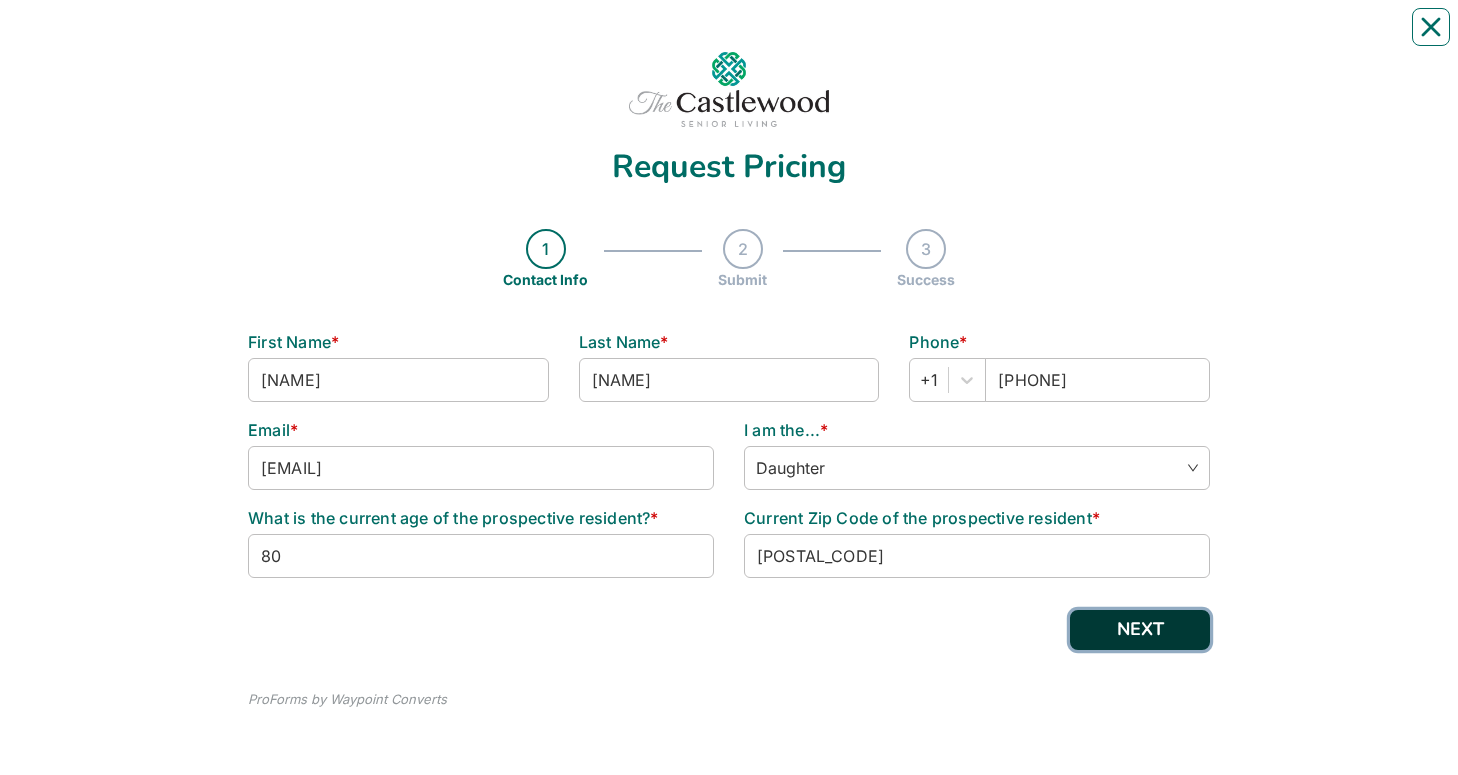 click on "NEXT" at bounding box center (1140, 630) 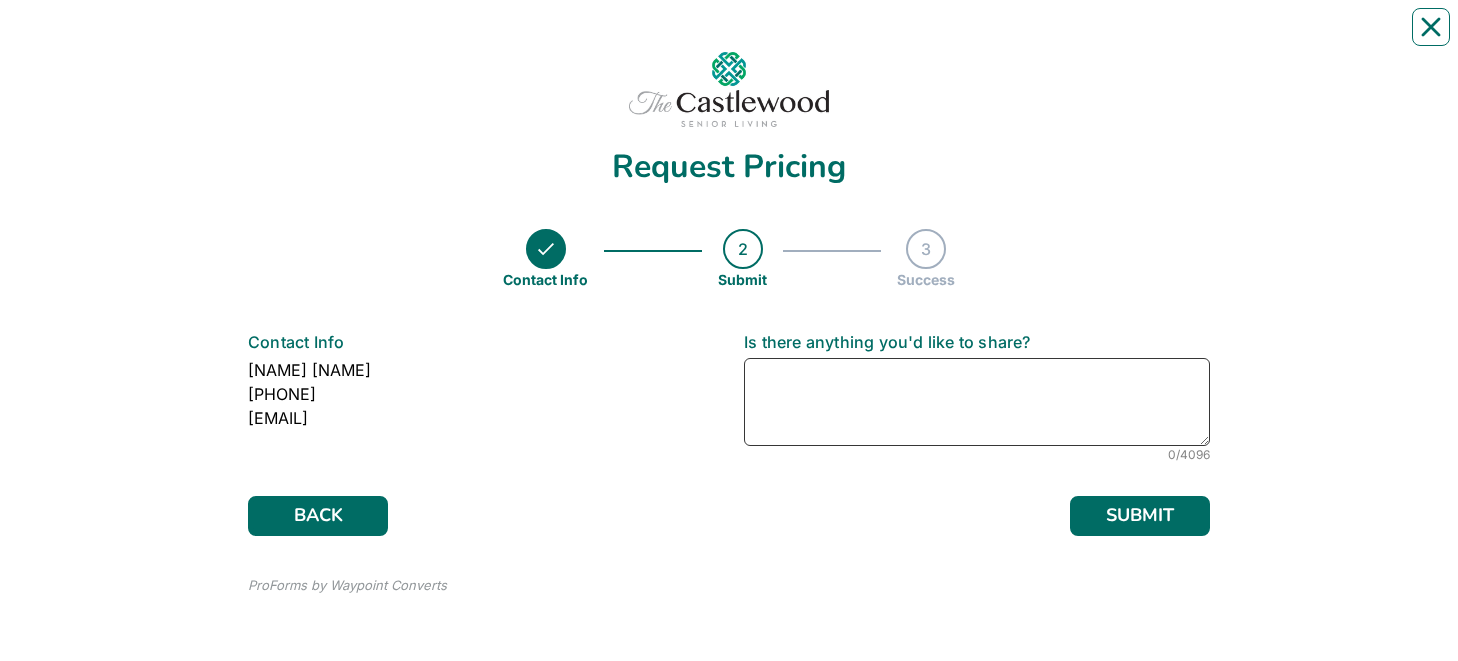 click at bounding box center (977, 402) 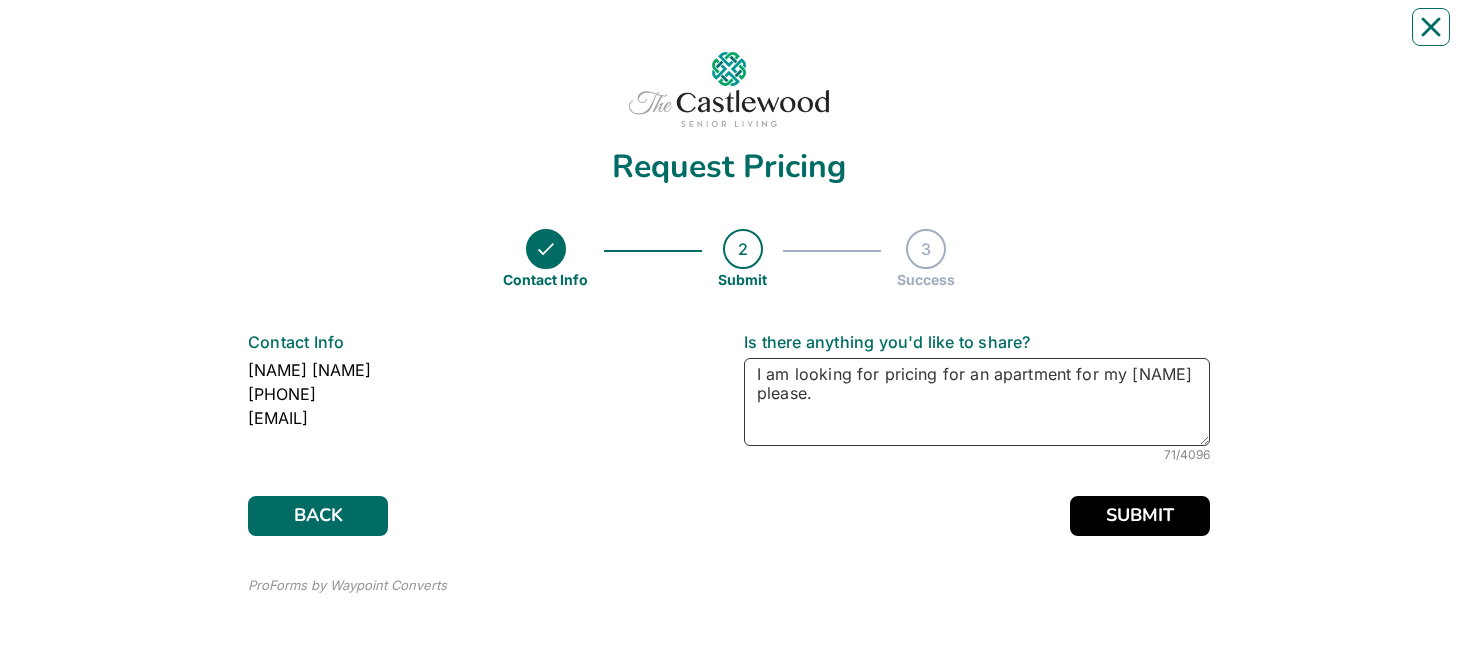 type on "I am looking for pricing for an apartment for my [NAME] please." 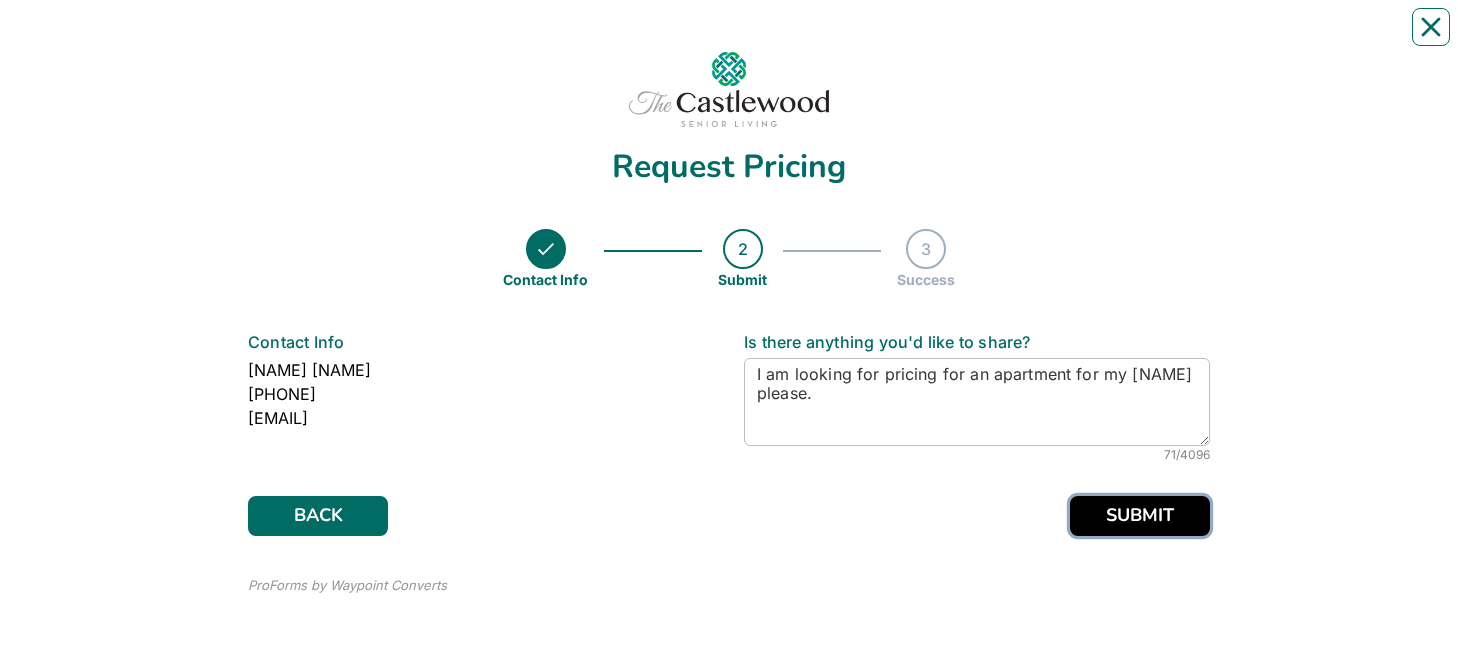 click on "SUBMIT" at bounding box center (1140, 516) 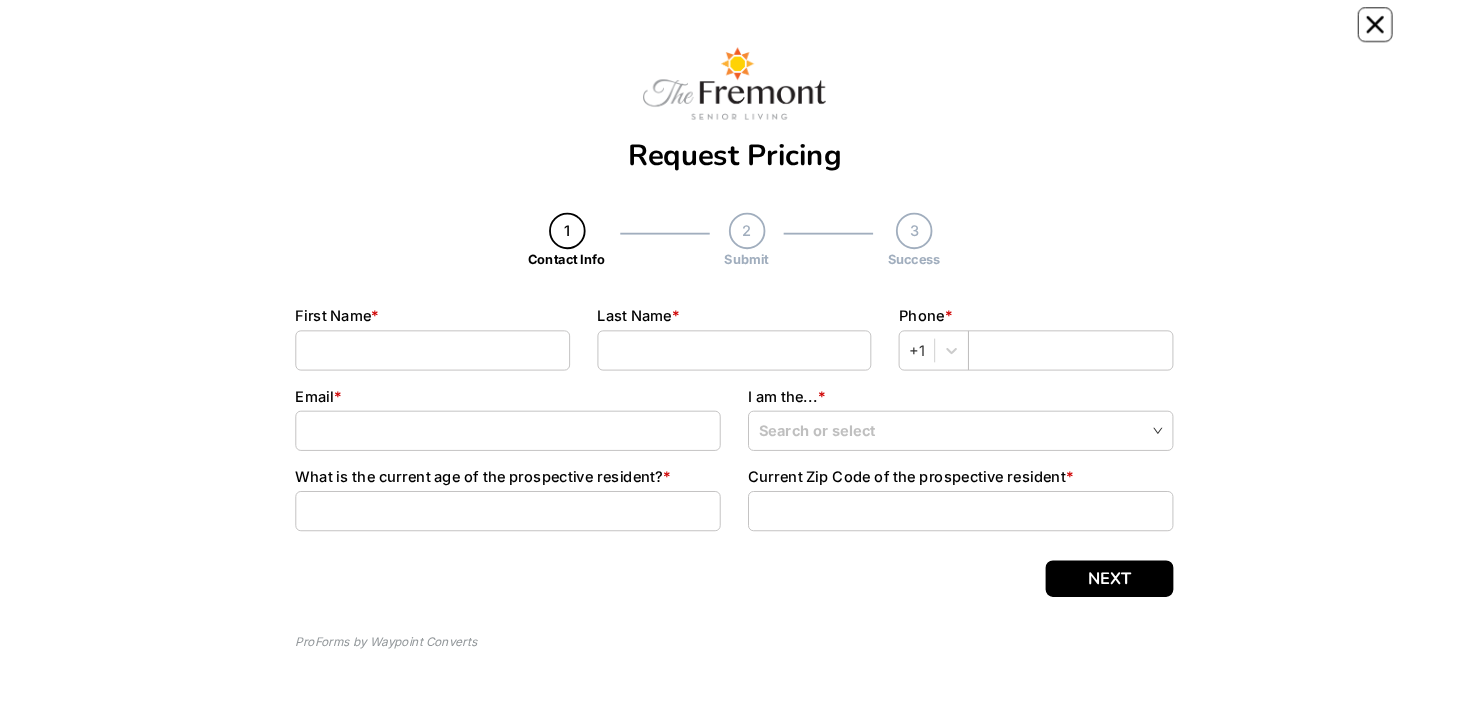 scroll, scrollTop: 0, scrollLeft: 0, axis: both 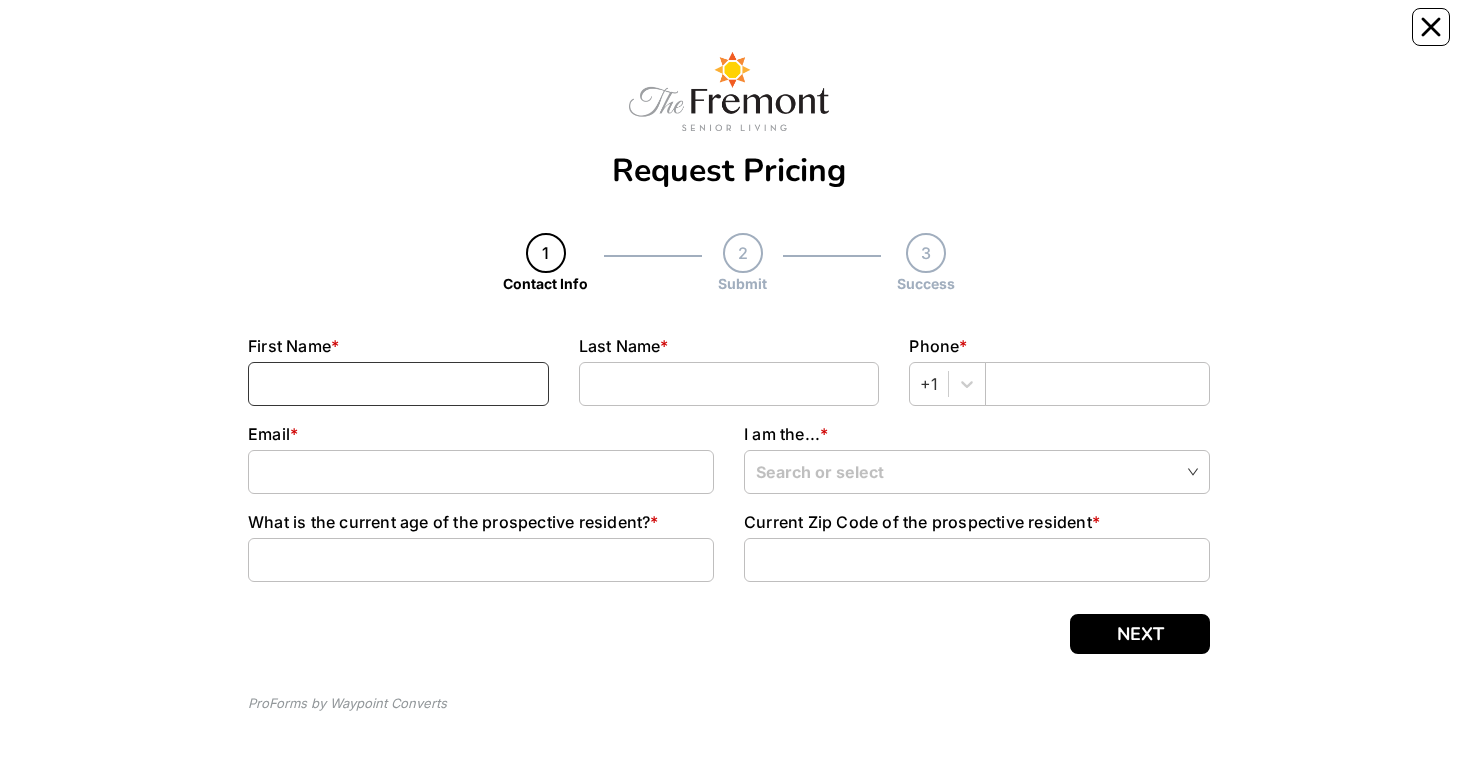 click at bounding box center (398, 384) 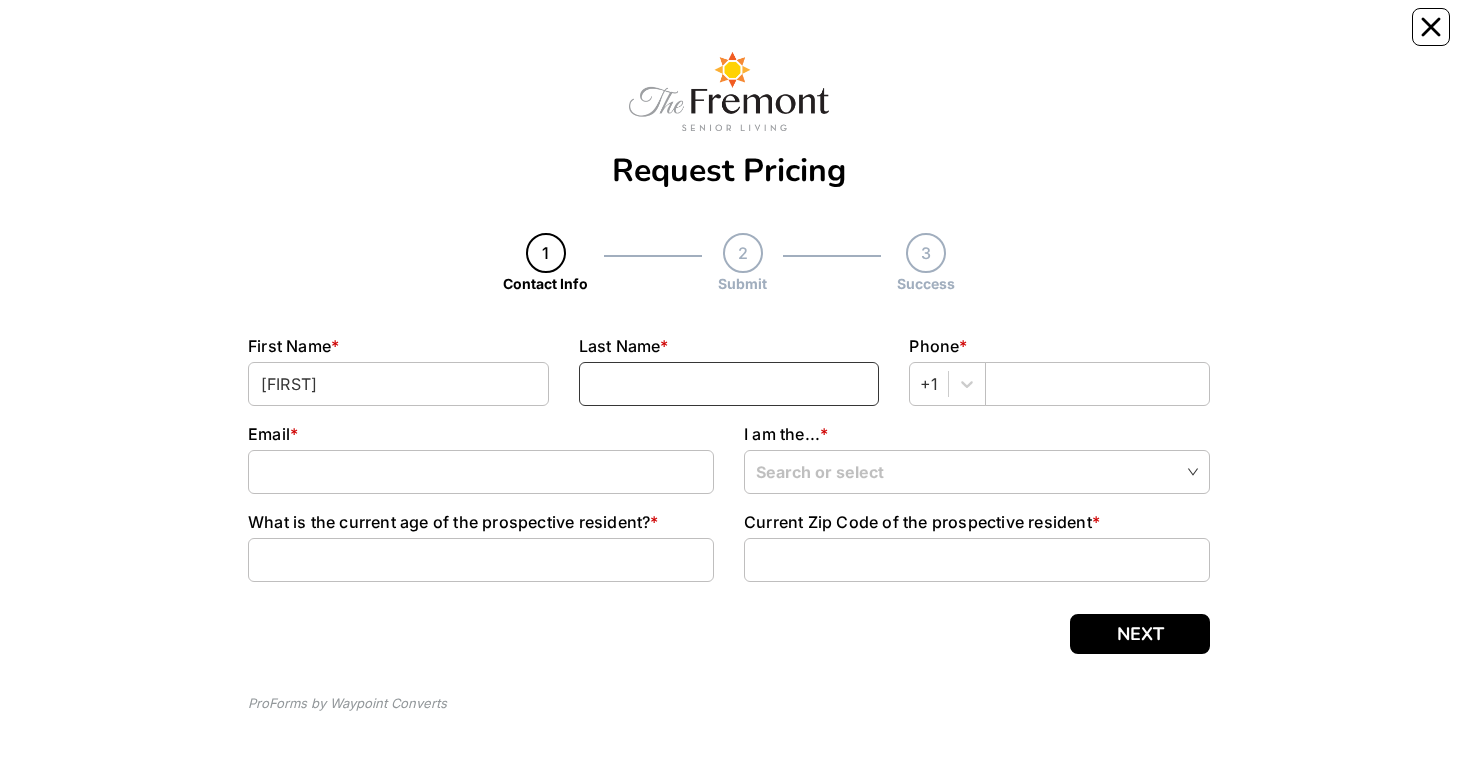 type on "[LAST]" 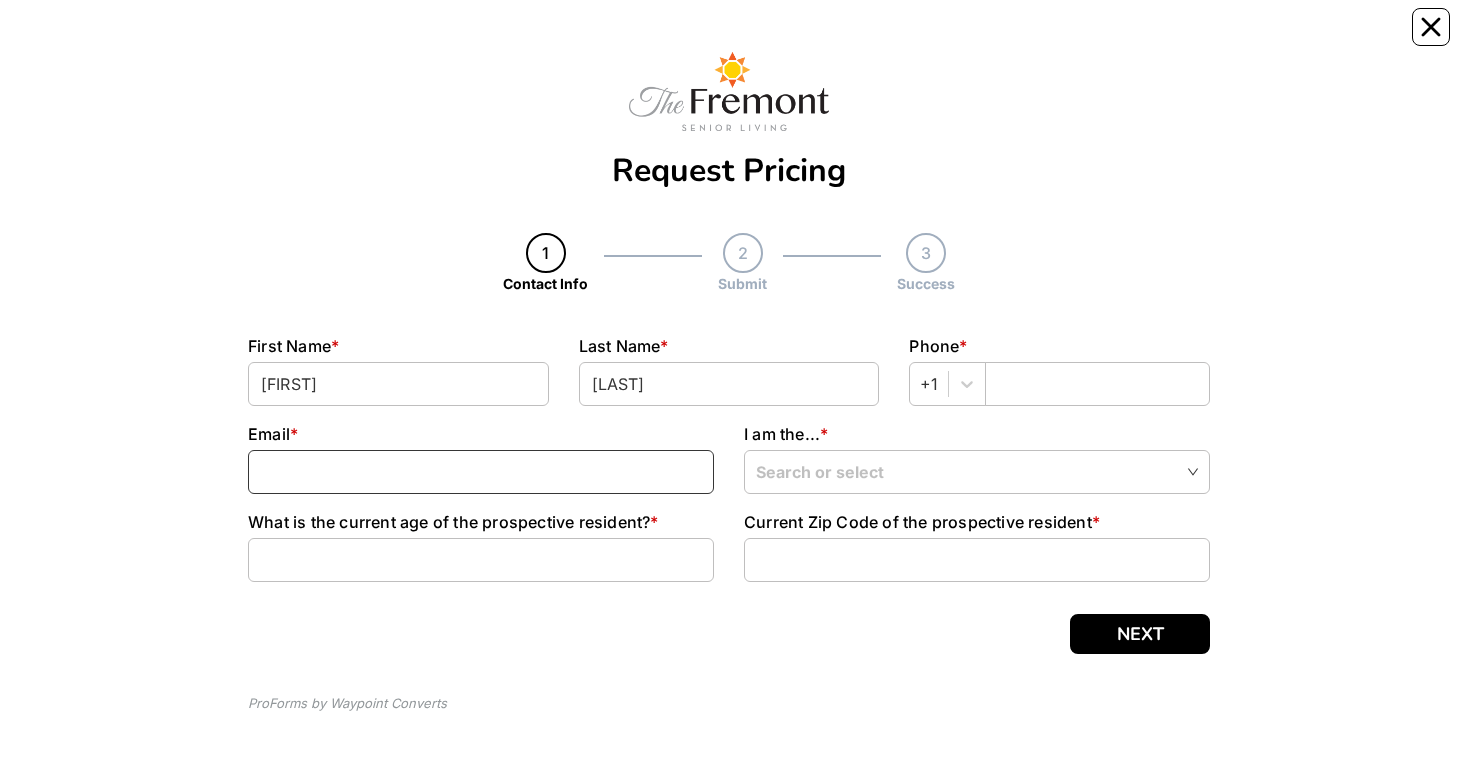 type on "[EMAIL]" 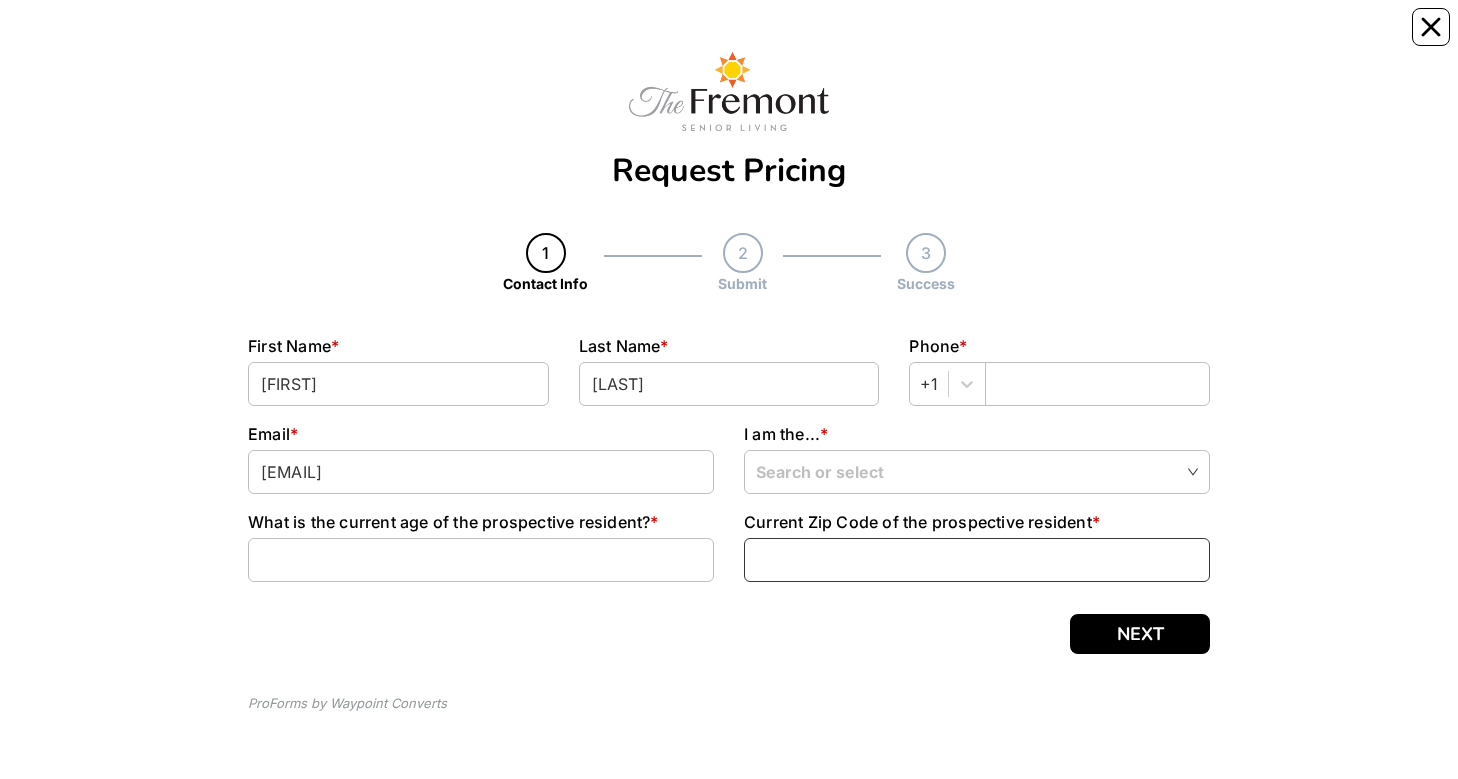 type on "65714" 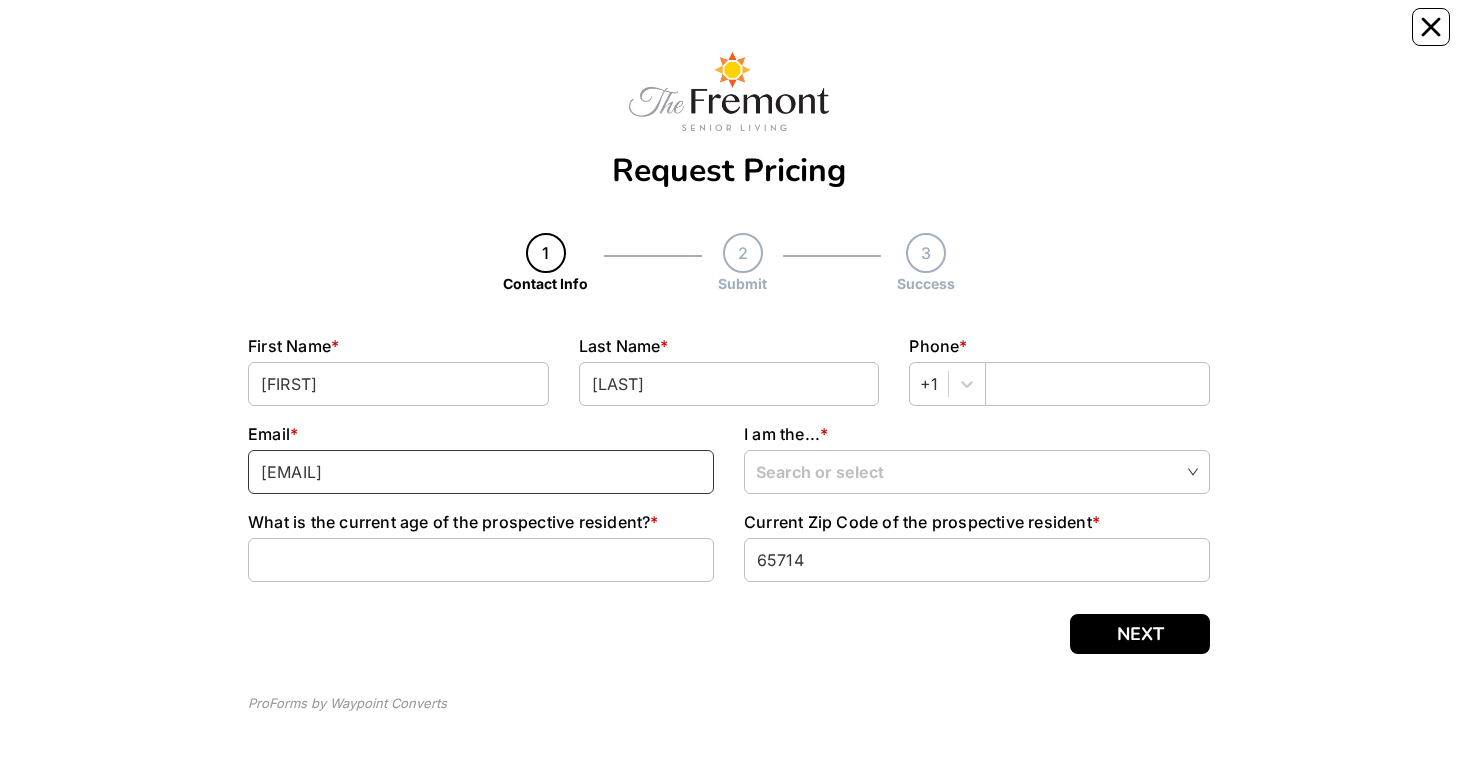drag, startPoint x: 426, startPoint y: 477, endPoint x: 203, endPoint y: 468, distance: 223.18153 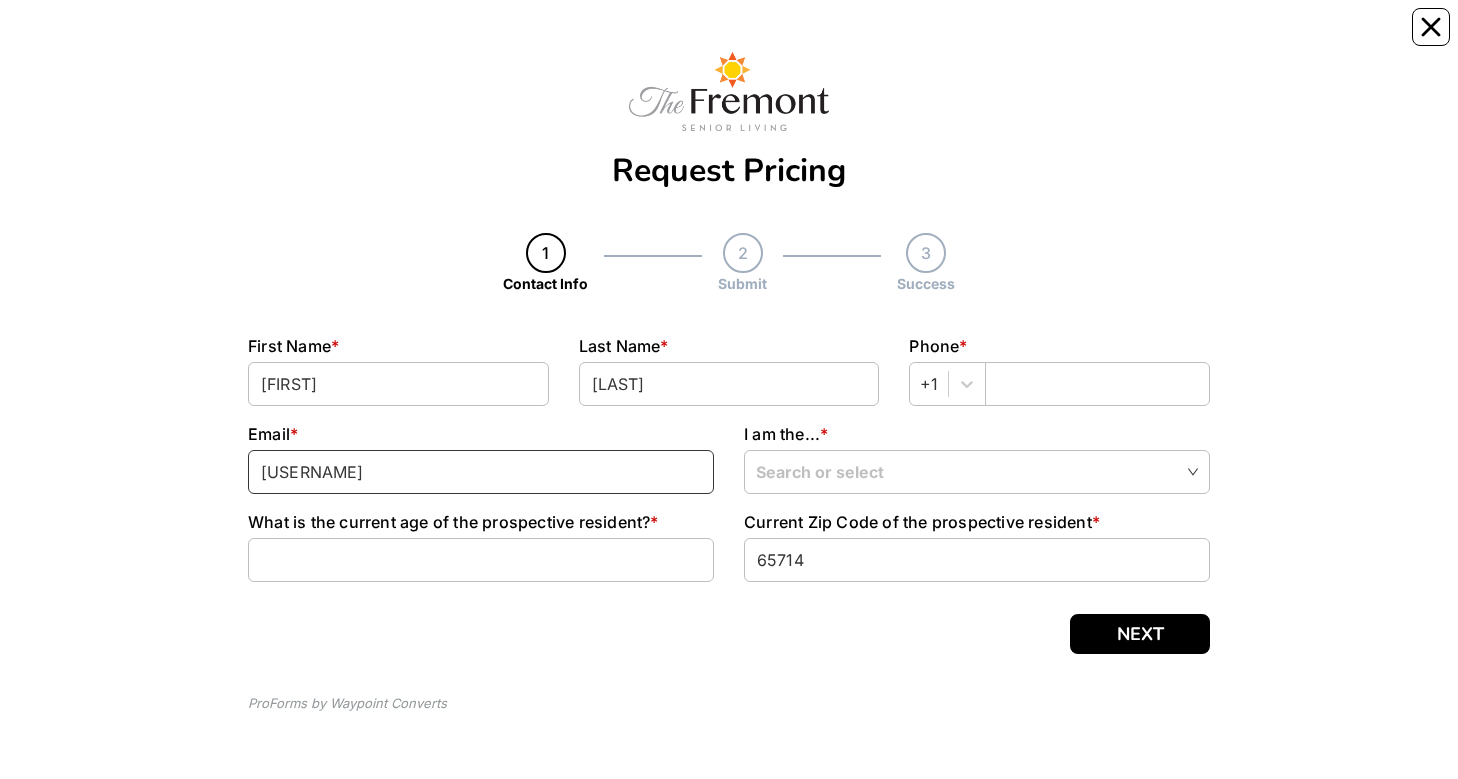 type on "[USERNAME]" 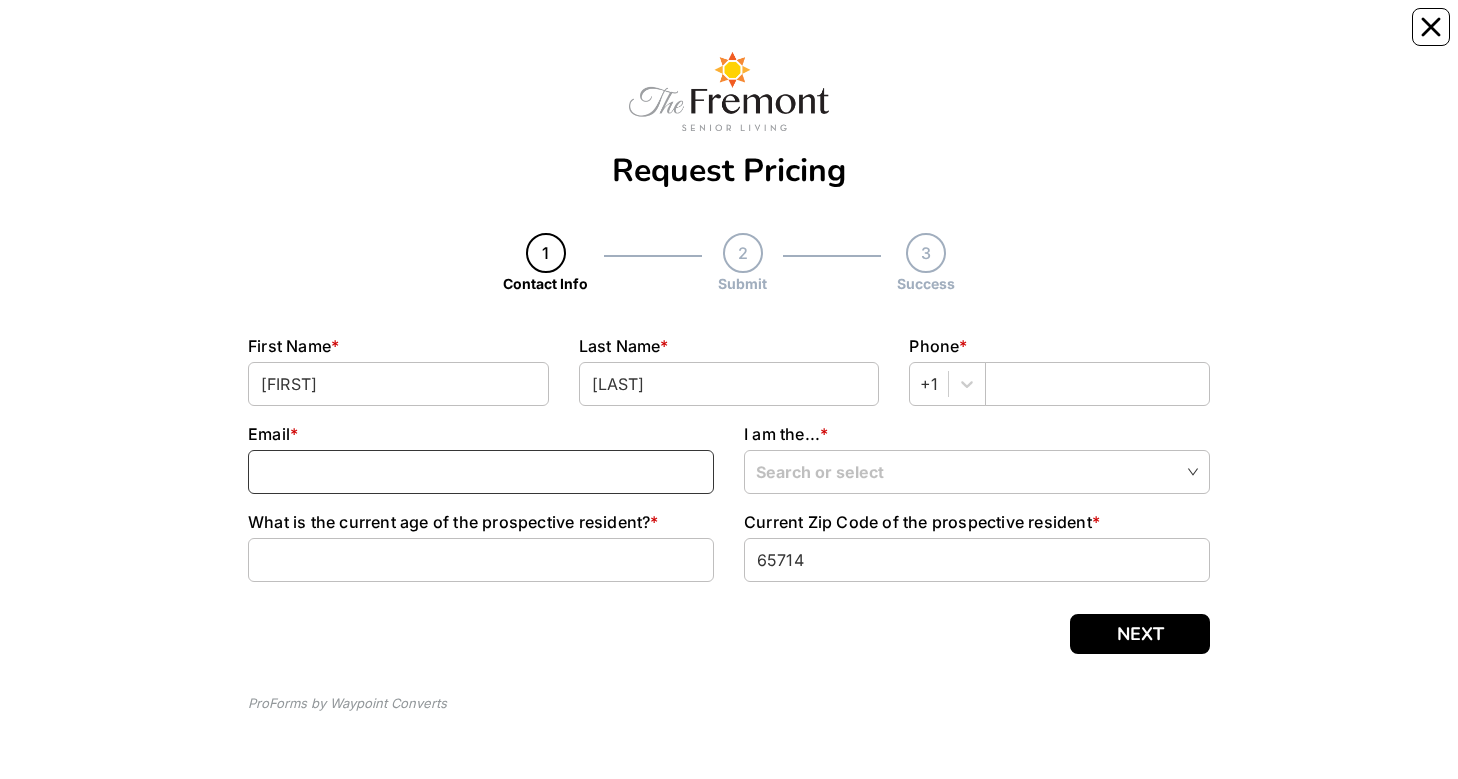type on "[EMAIL]" 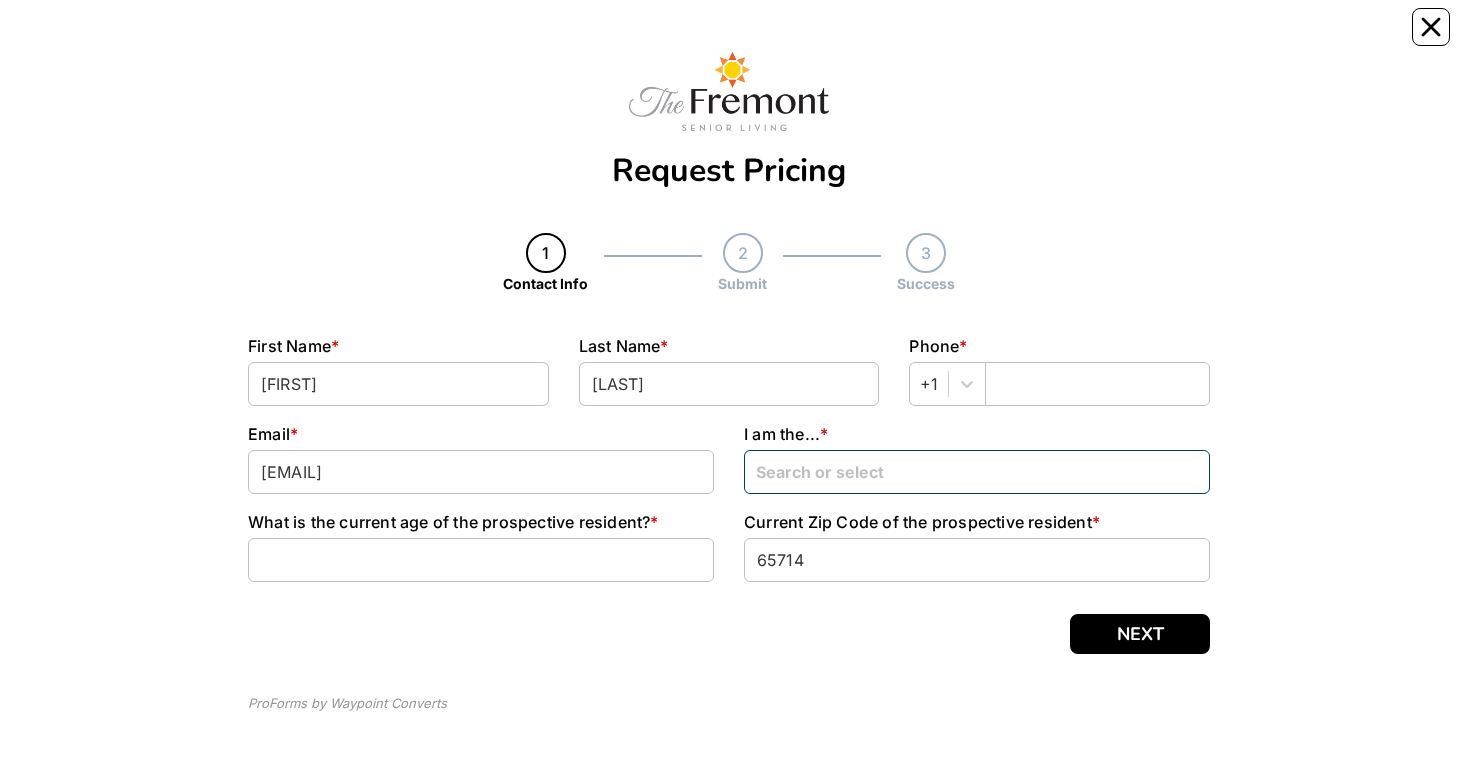 click at bounding box center (977, 471) 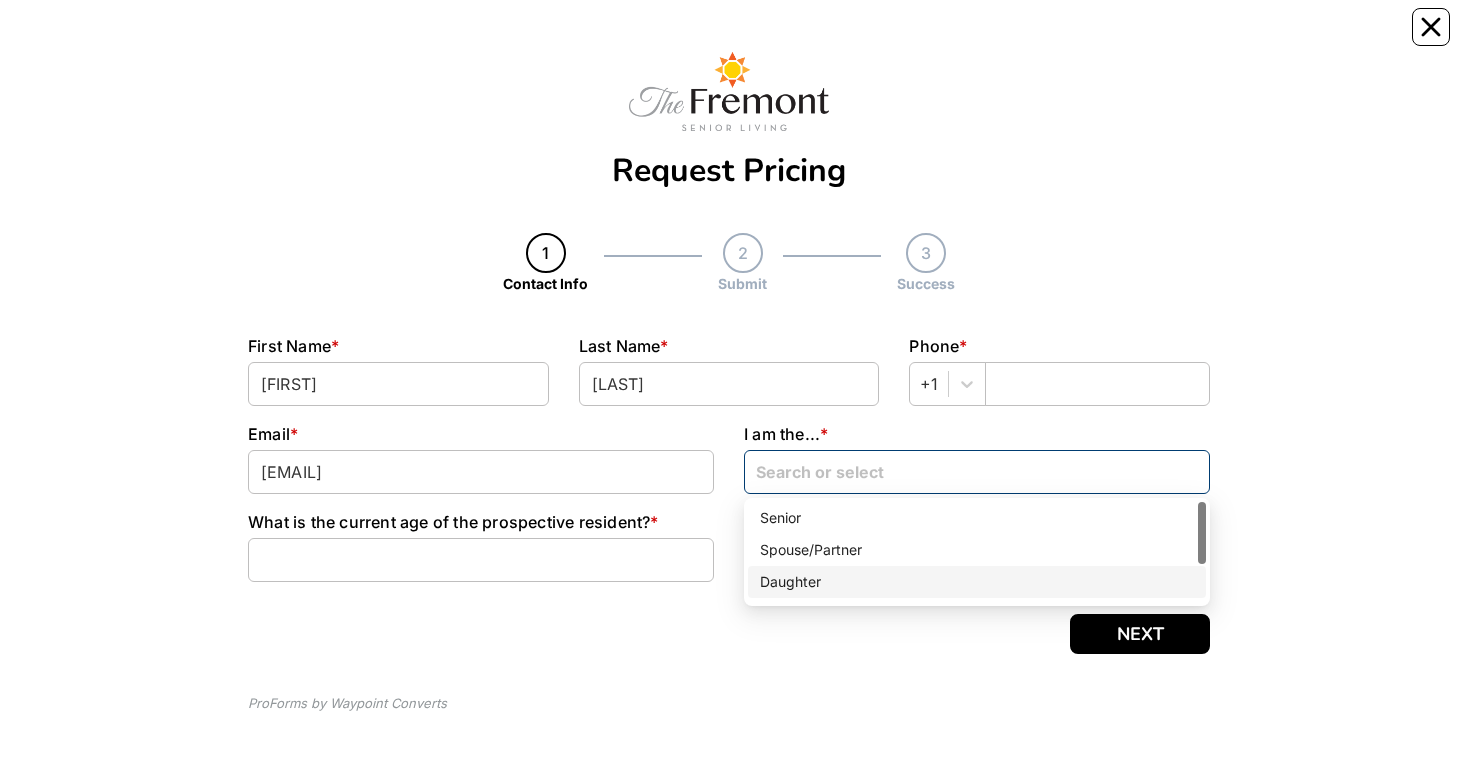 click on "Daughter" at bounding box center (977, 582) 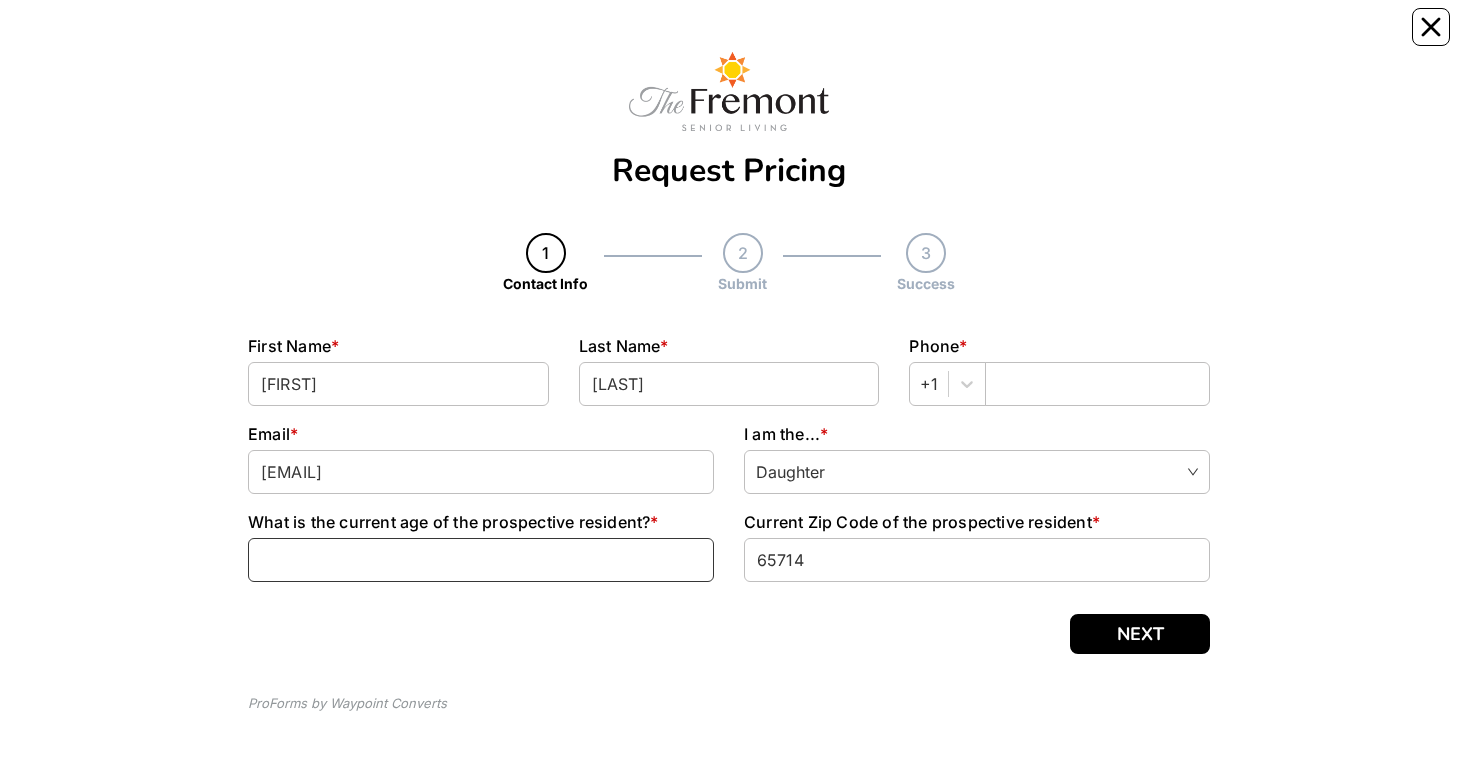 click at bounding box center (481, 560) 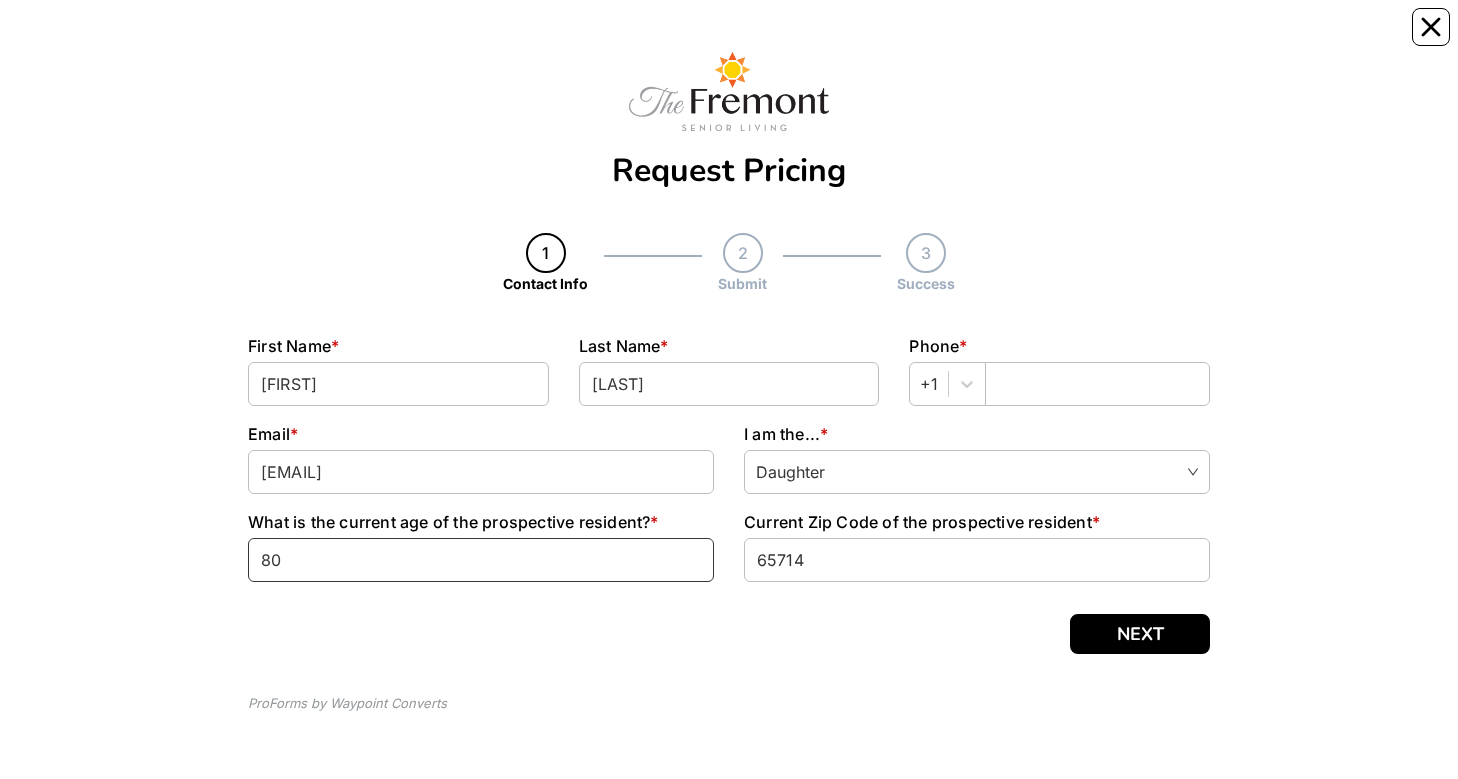 type on "80" 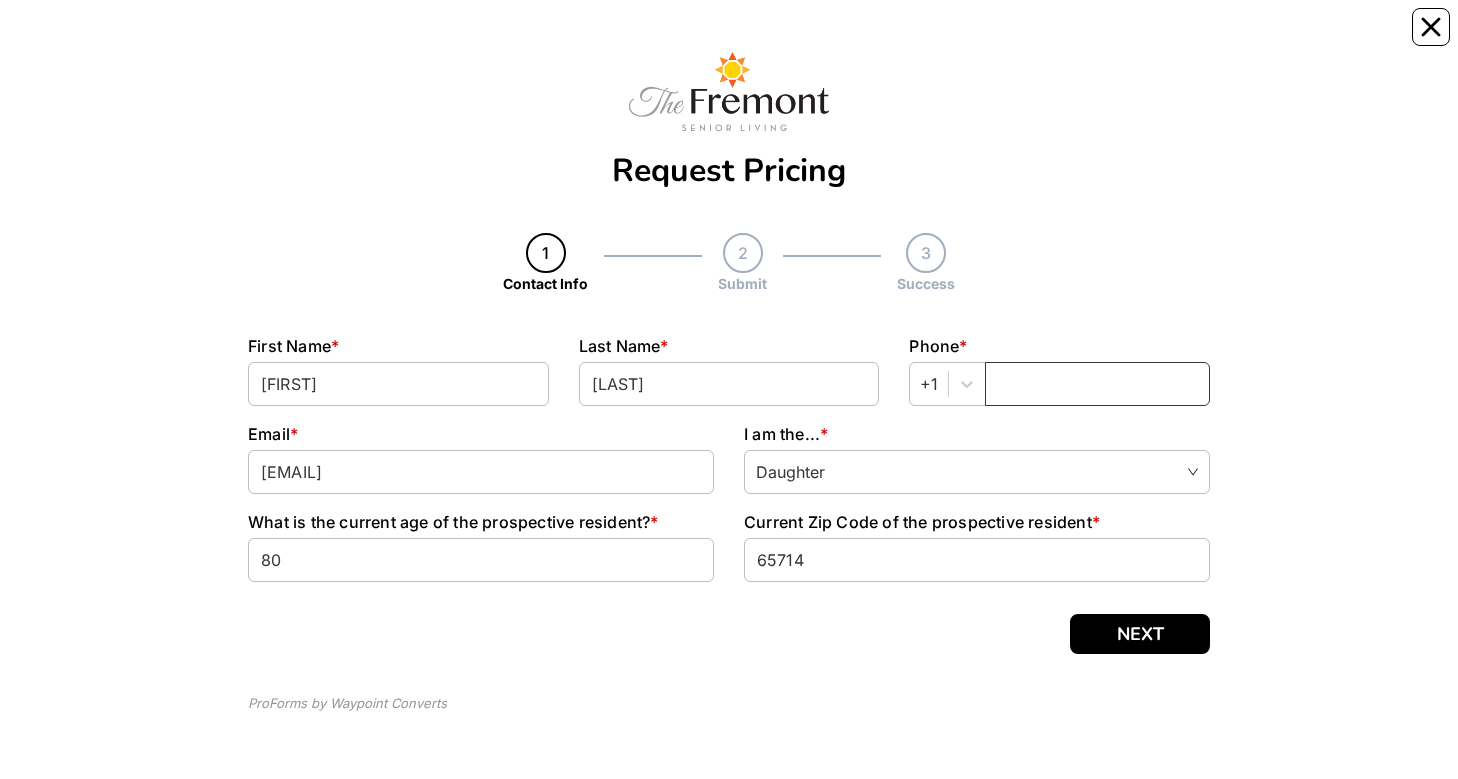 click at bounding box center [1097, 384] 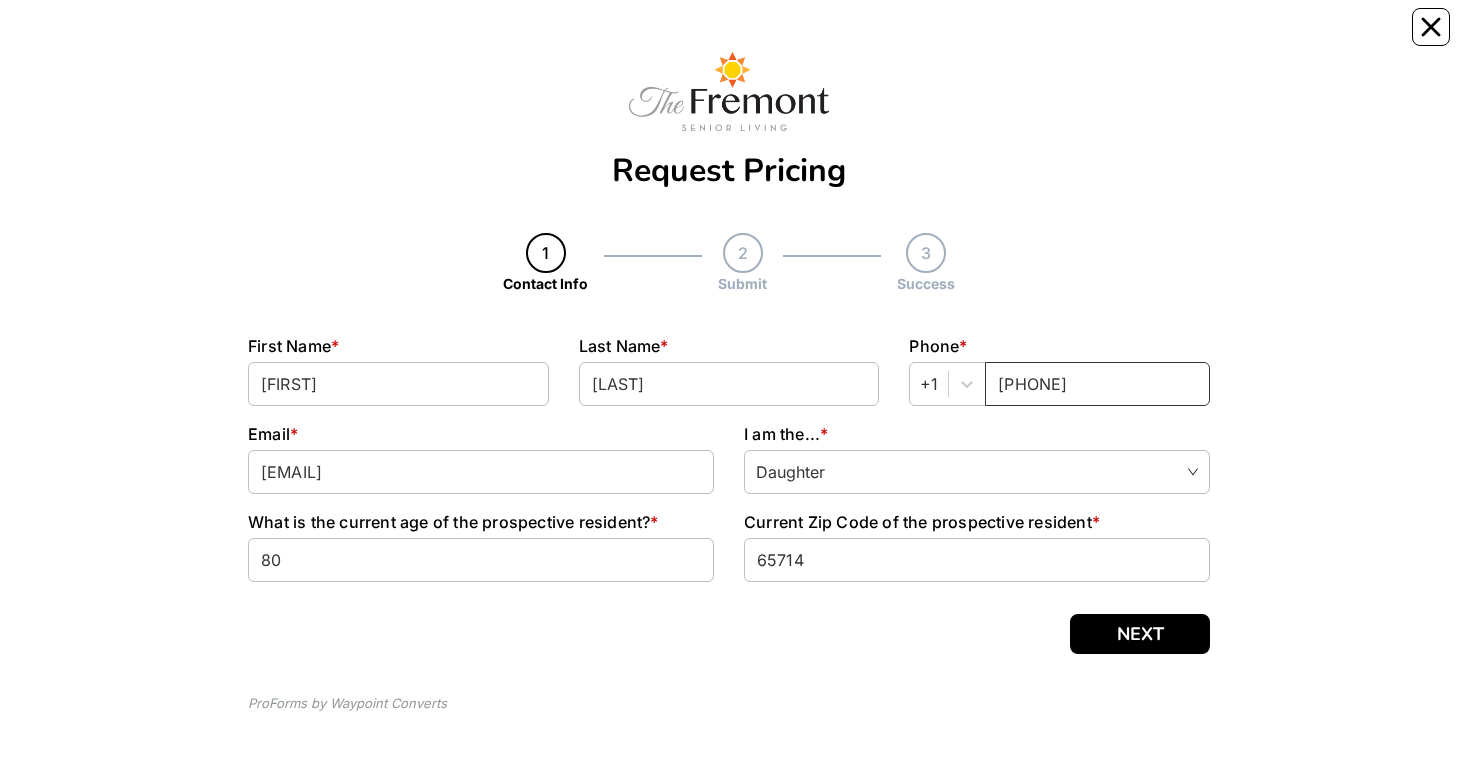 type on "[PHONE]" 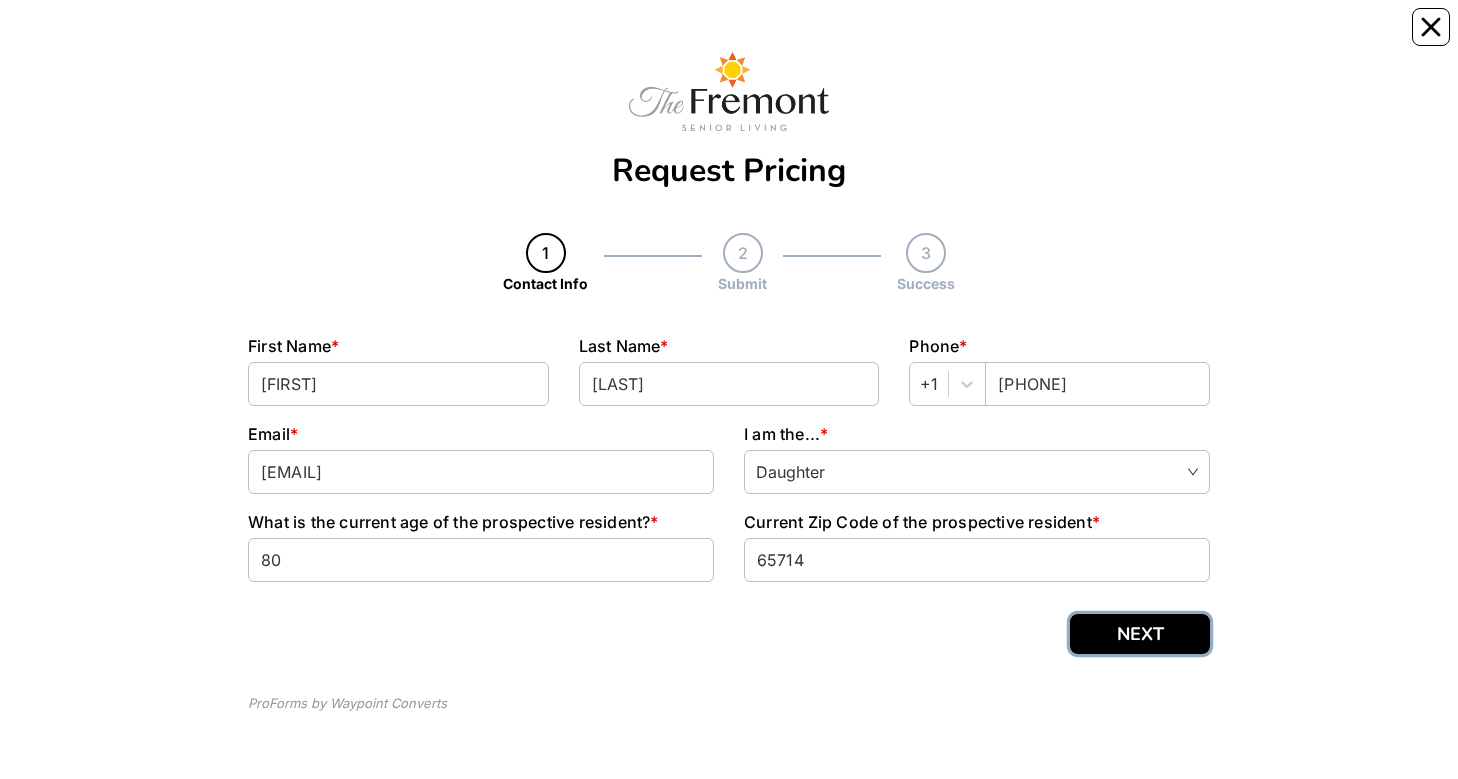 click on "NEXT" at bounding box center (1140, 634) 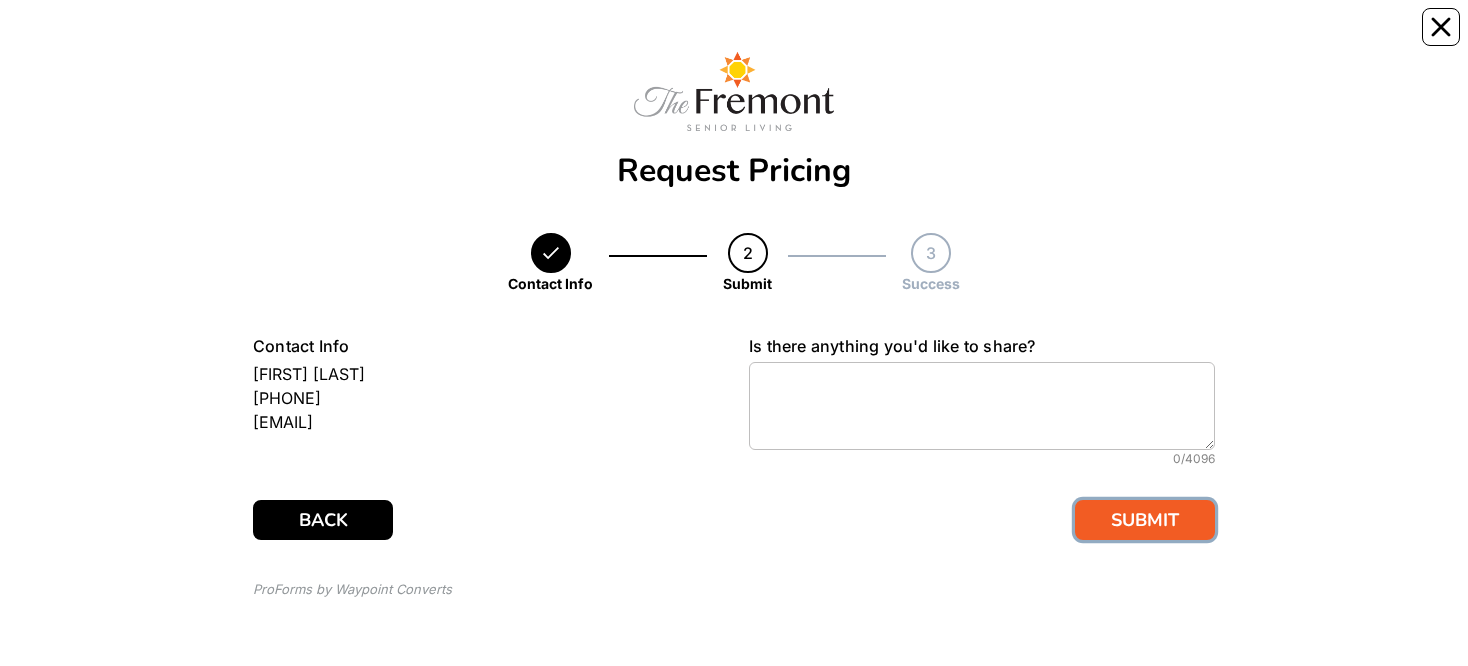 click on "SUBMIT" at bounding box center [1145, 520] 